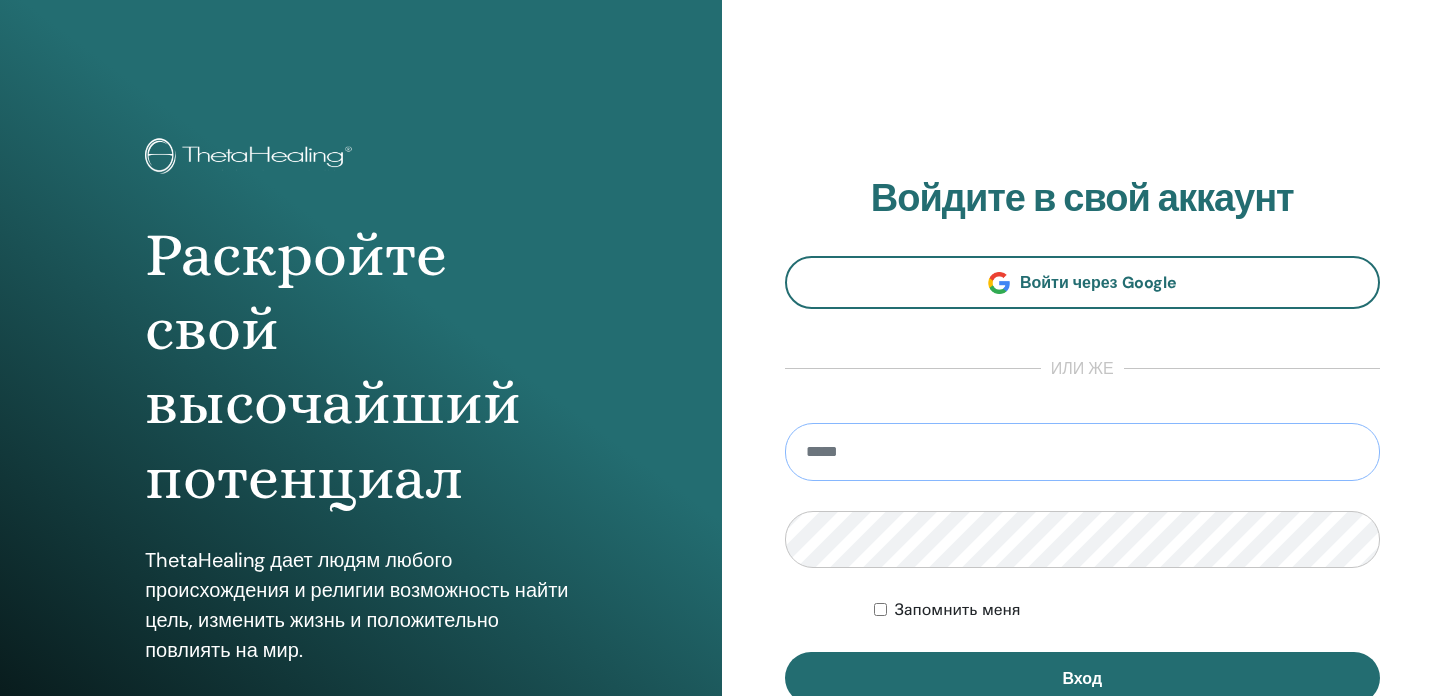 scroll, scrollTop: 0, scrollLeft: 0, axis: both 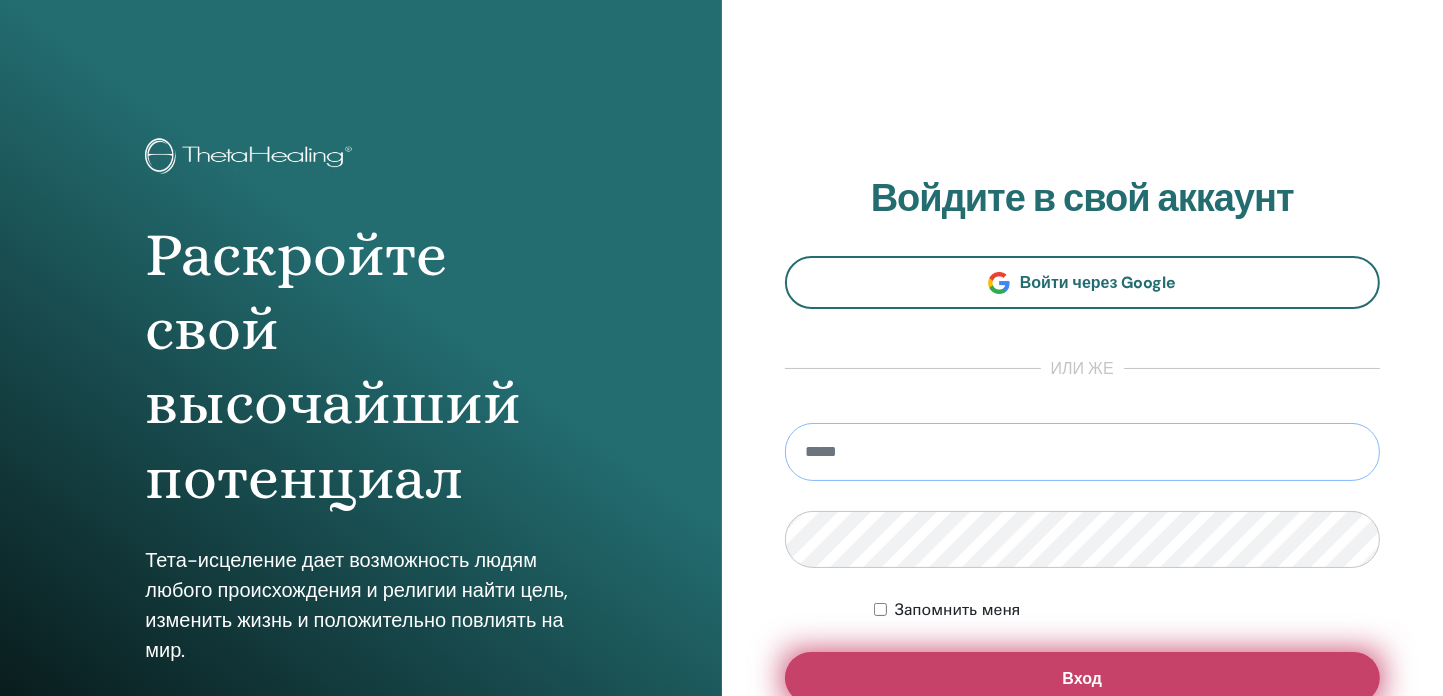 type on "**********" 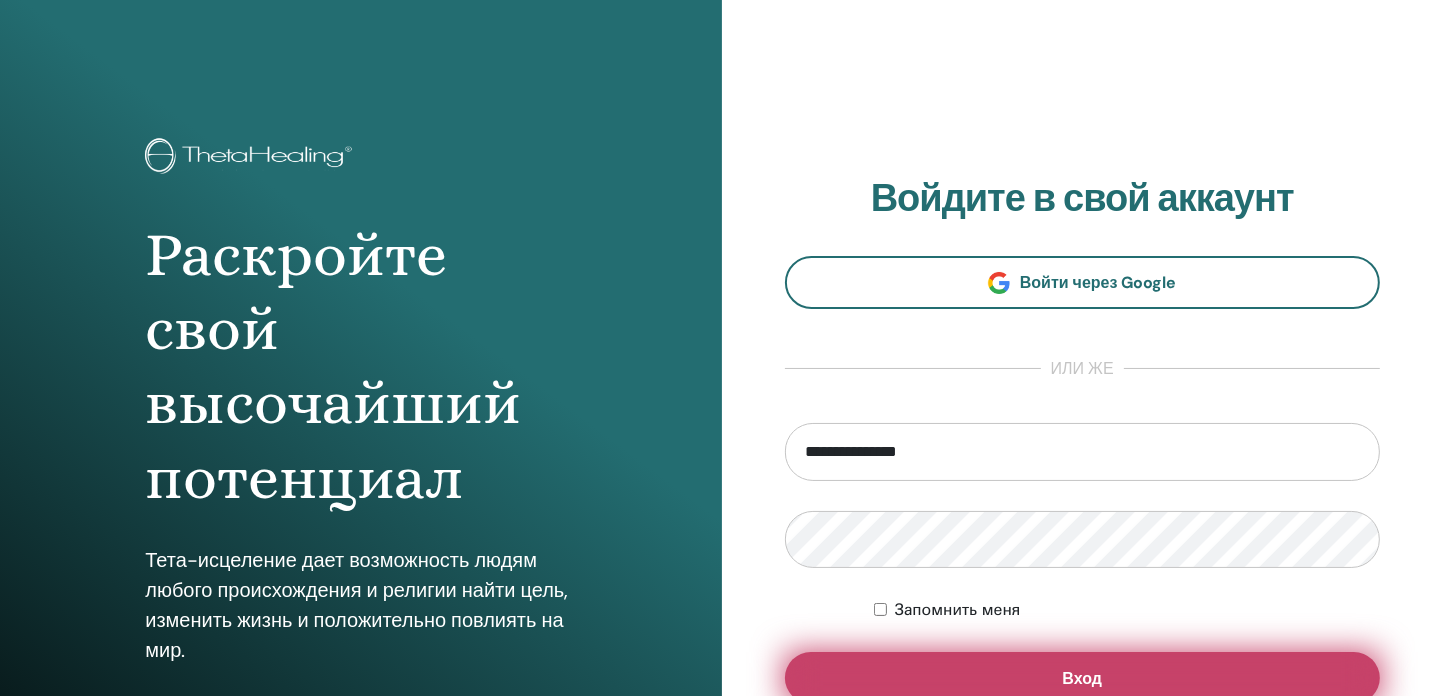 click on "Вход" at bounding box center [1083, 678] 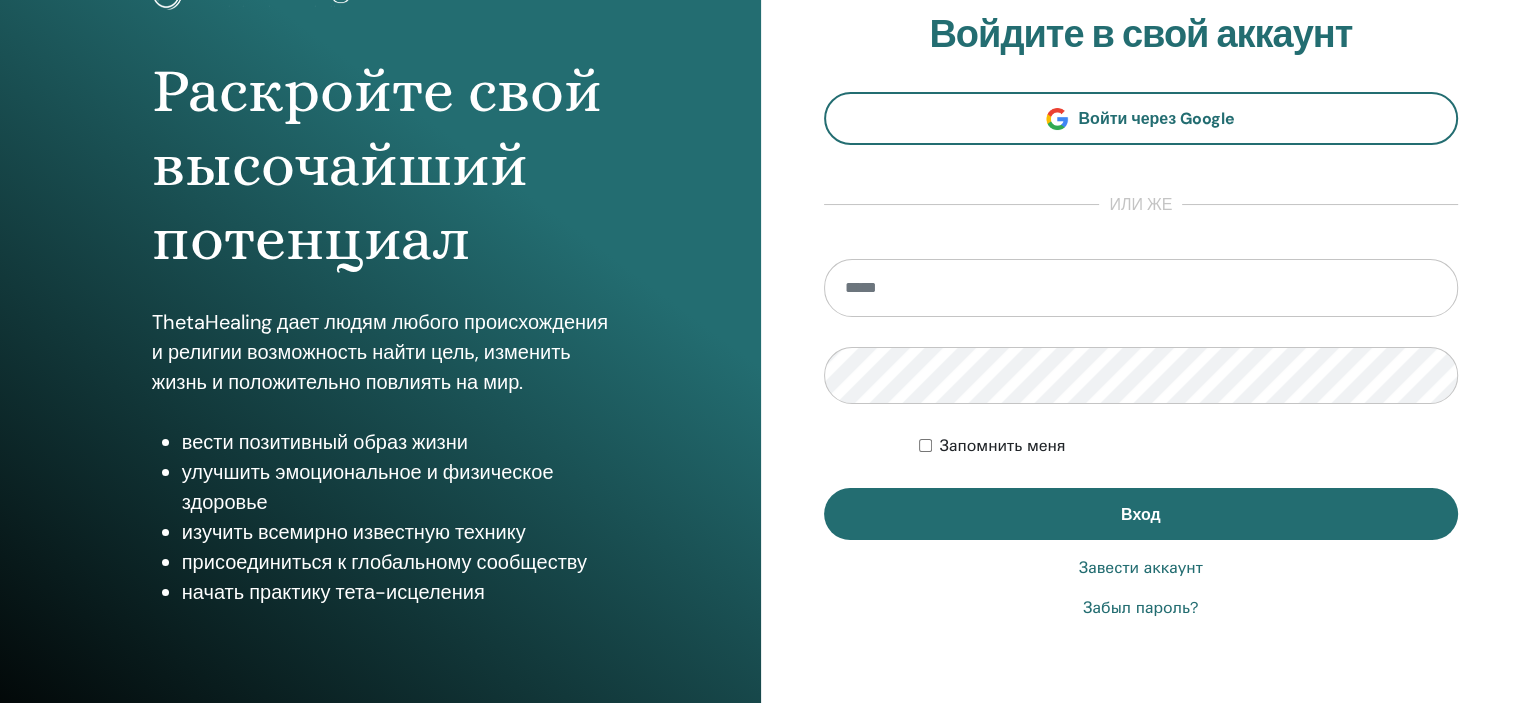 scroll, scrollTop: 256, scrollLeft: 0, axis: vertical 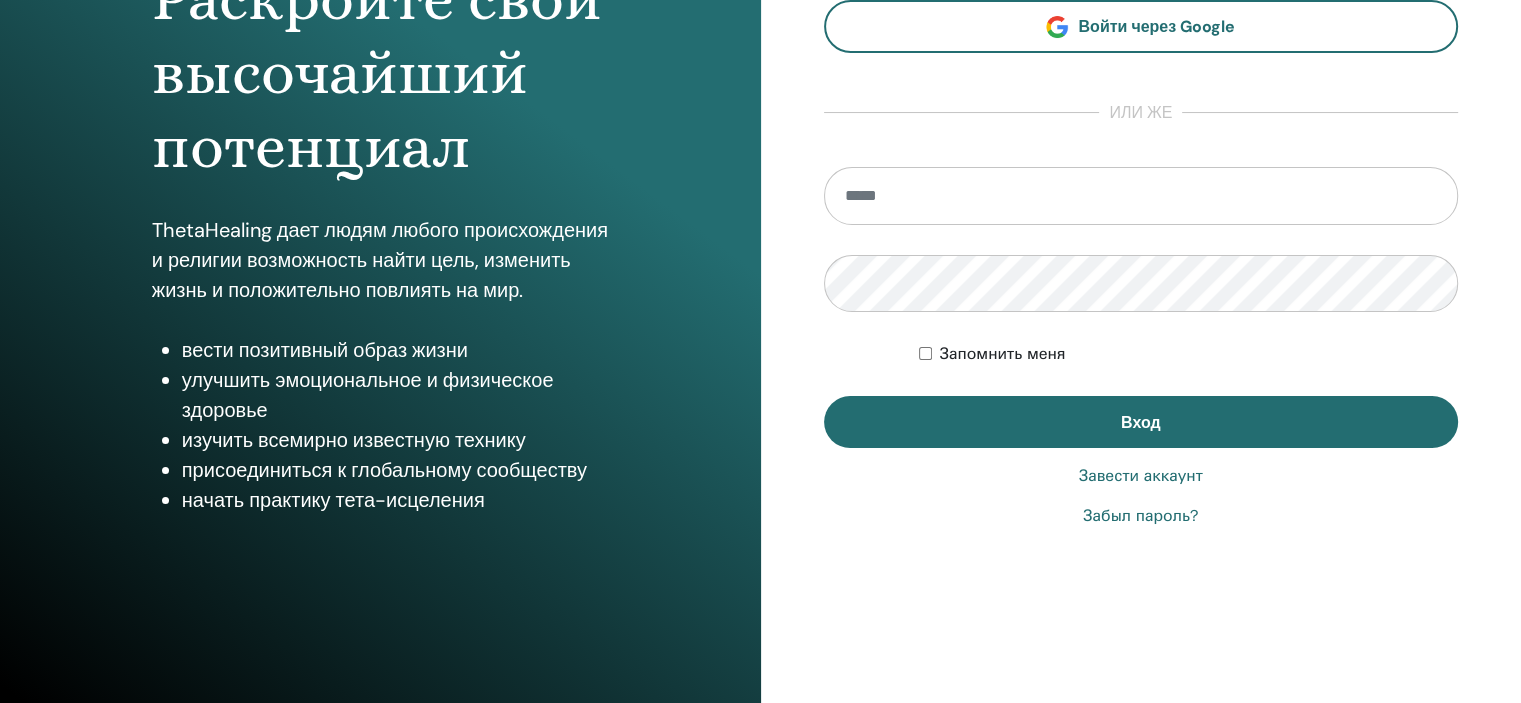 type on "**********" 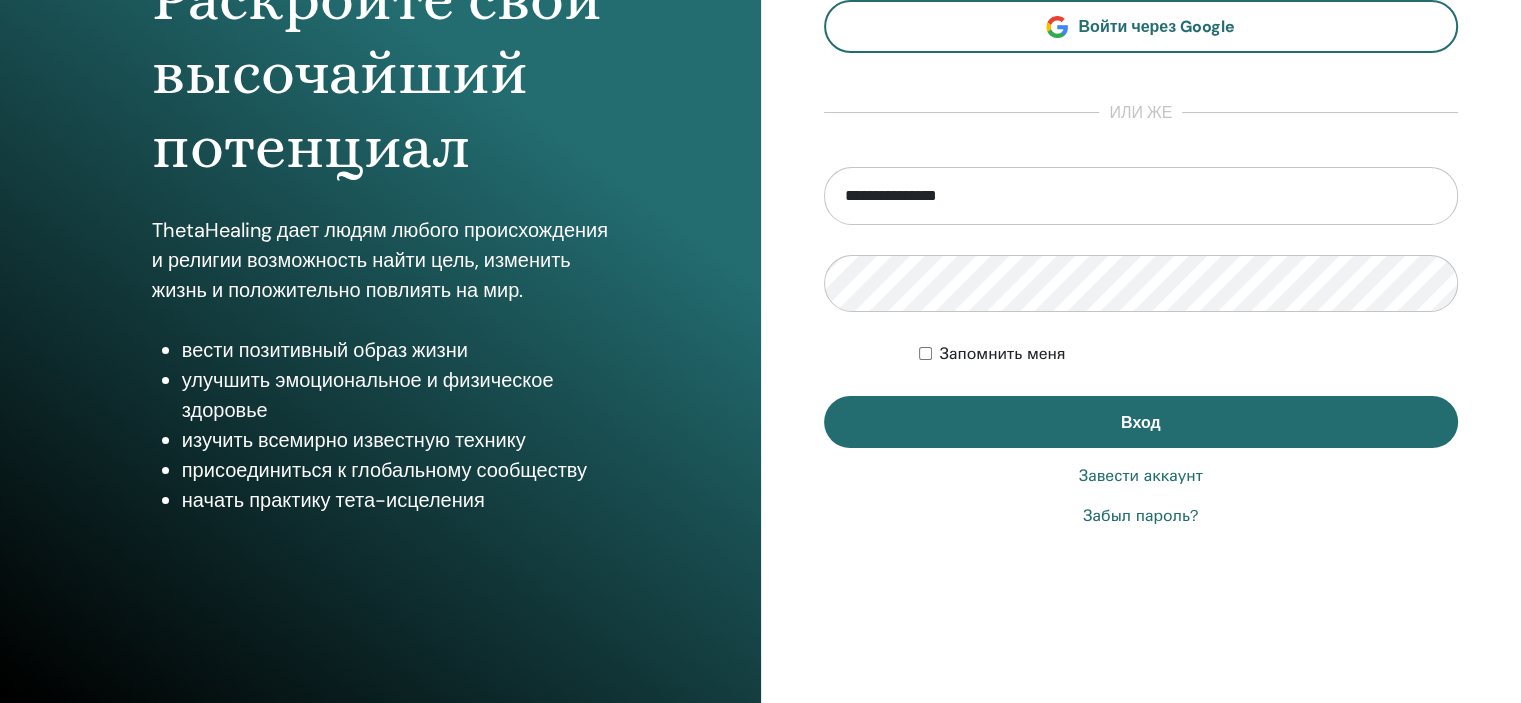 click on "Запомнить меня" at bounding box center (1003, 354) 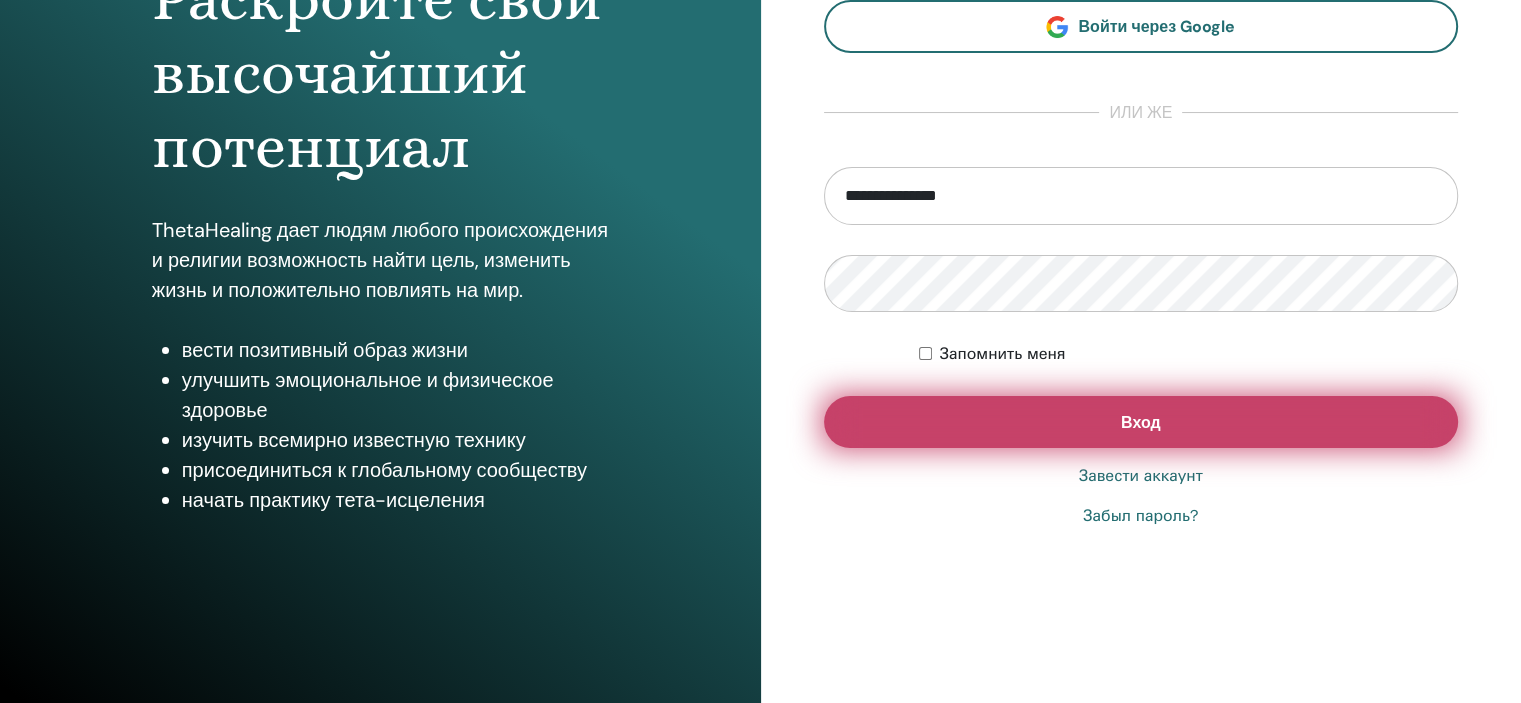 click on "Вход" at bounding box center (1141, 422) 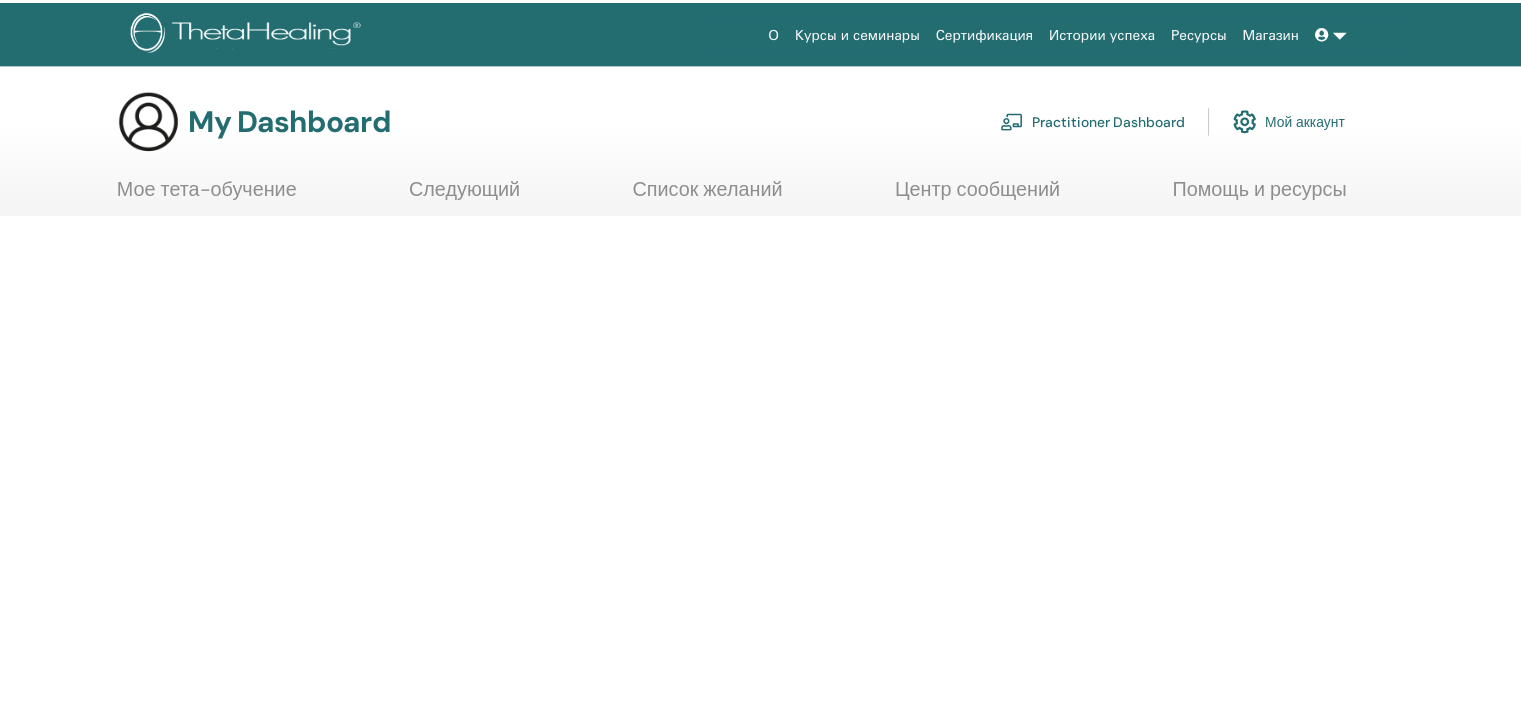scroll, scrollTop: 0, scrollLeft: 0, axis: both 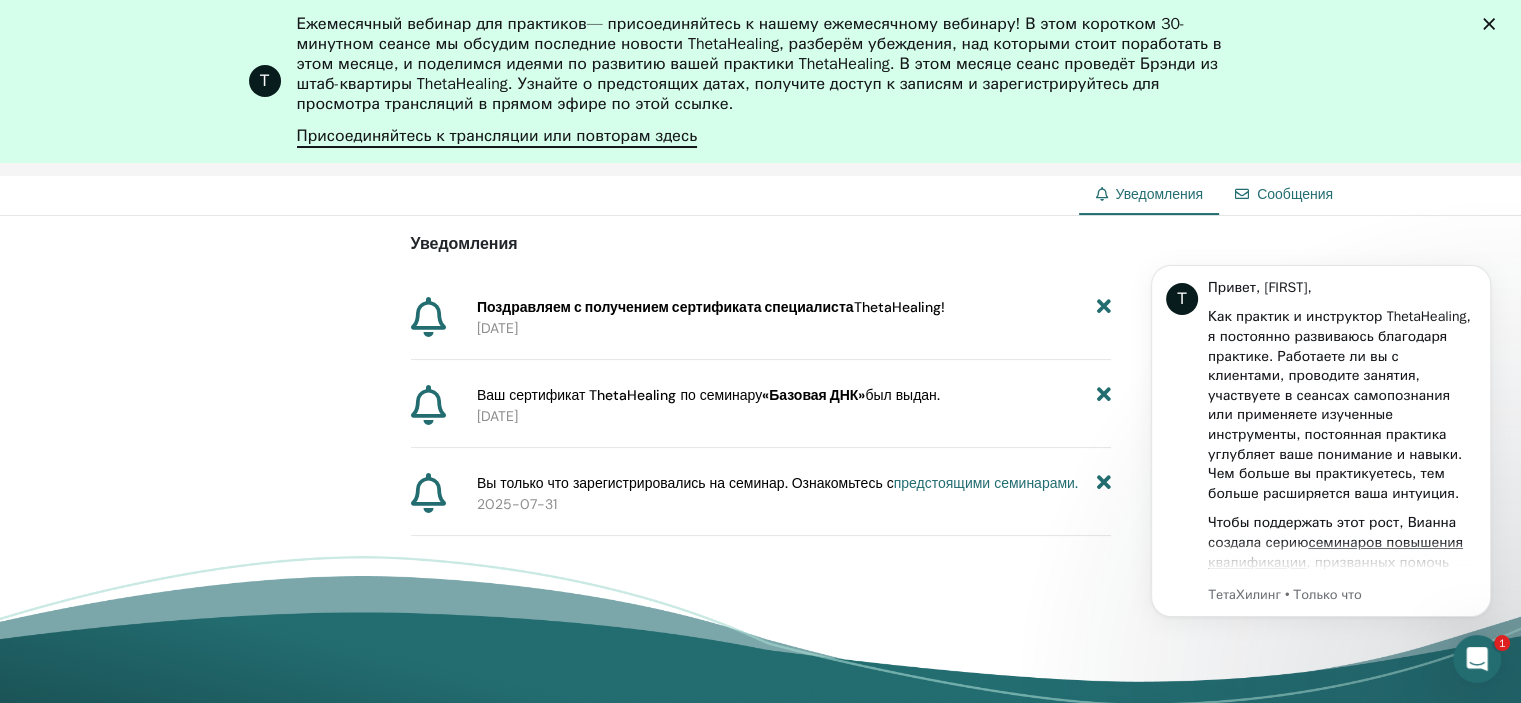 click on "Поздравляем с получением сертификата специалиста" at bounding box center [665, 307] 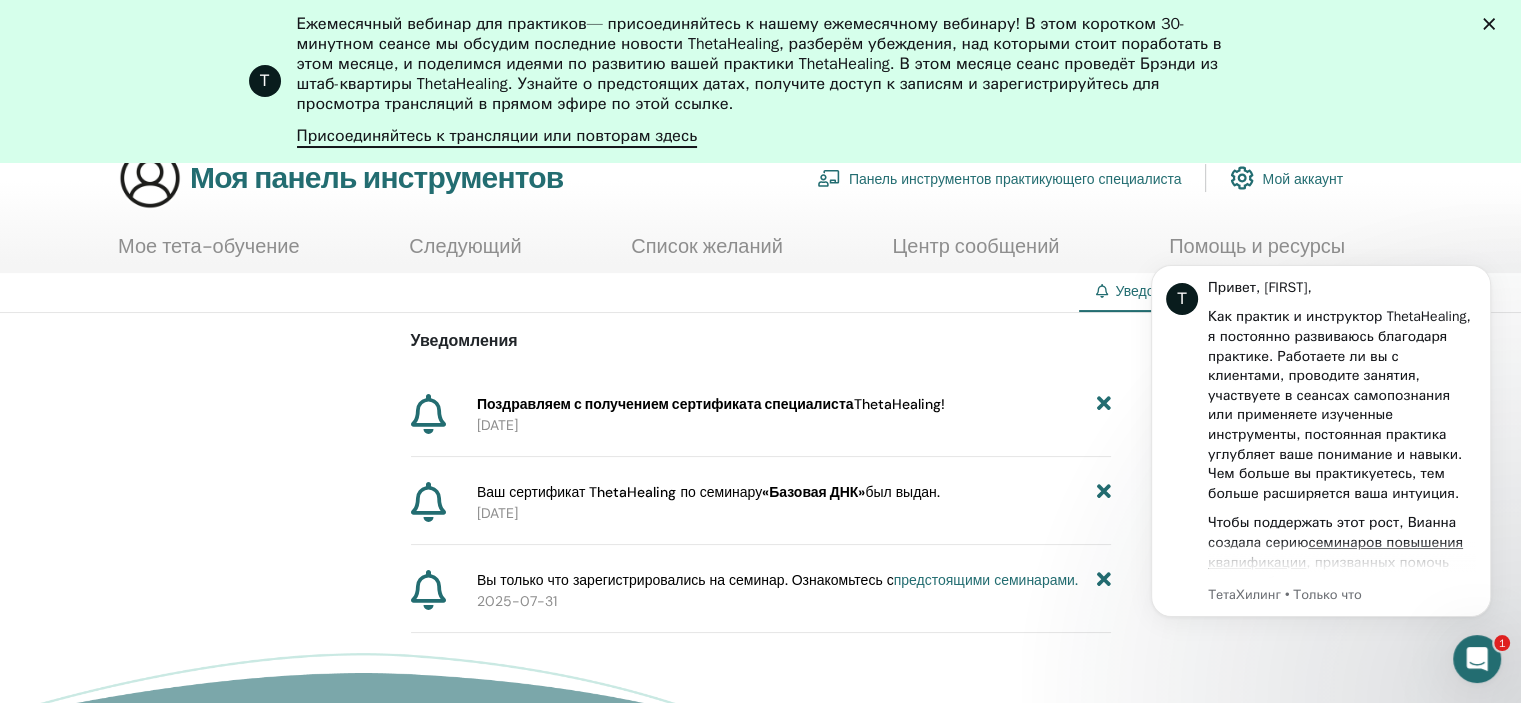 scroll, scrollTop: 180, scrollLeft: 0, axis: vertical 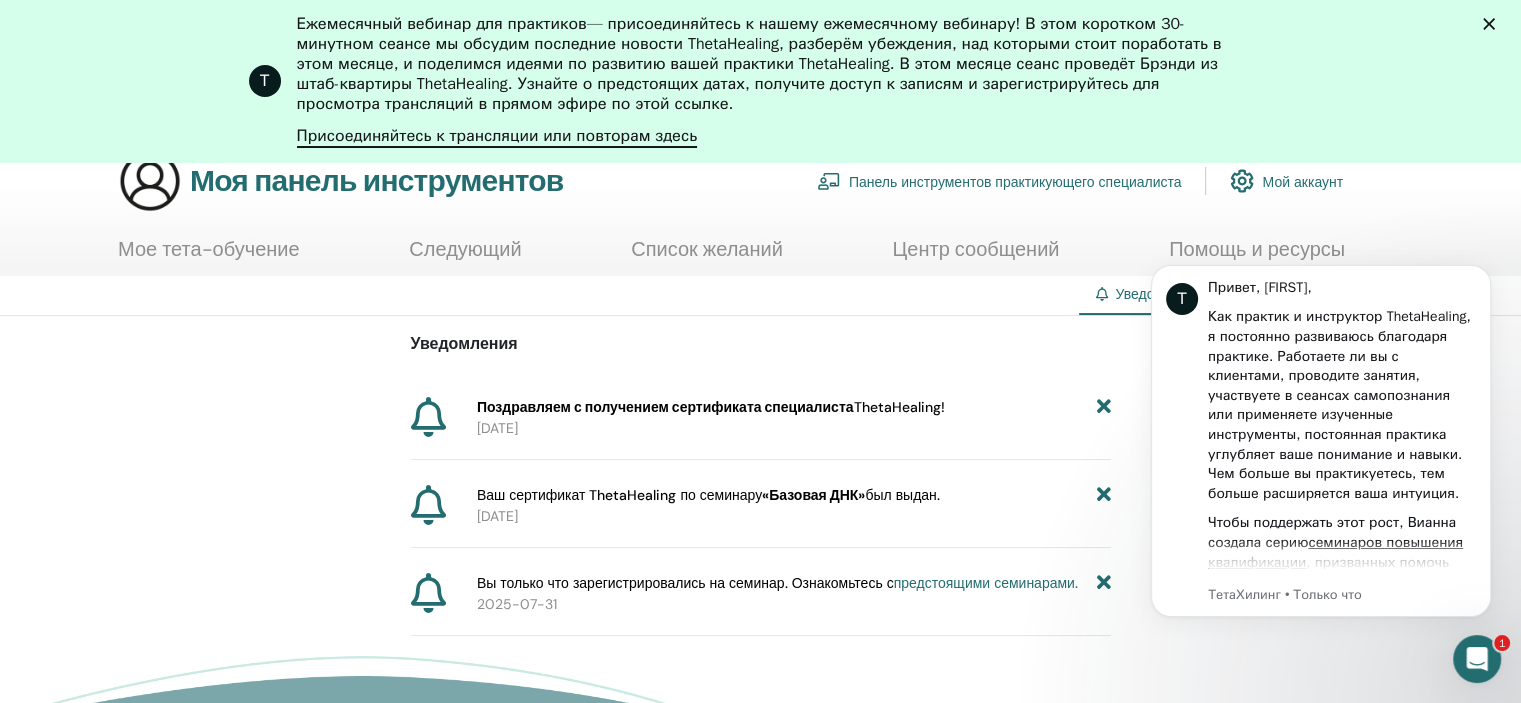click on "Поздравляем с получением сертификата специалиста" at bounding box center [665, 407] 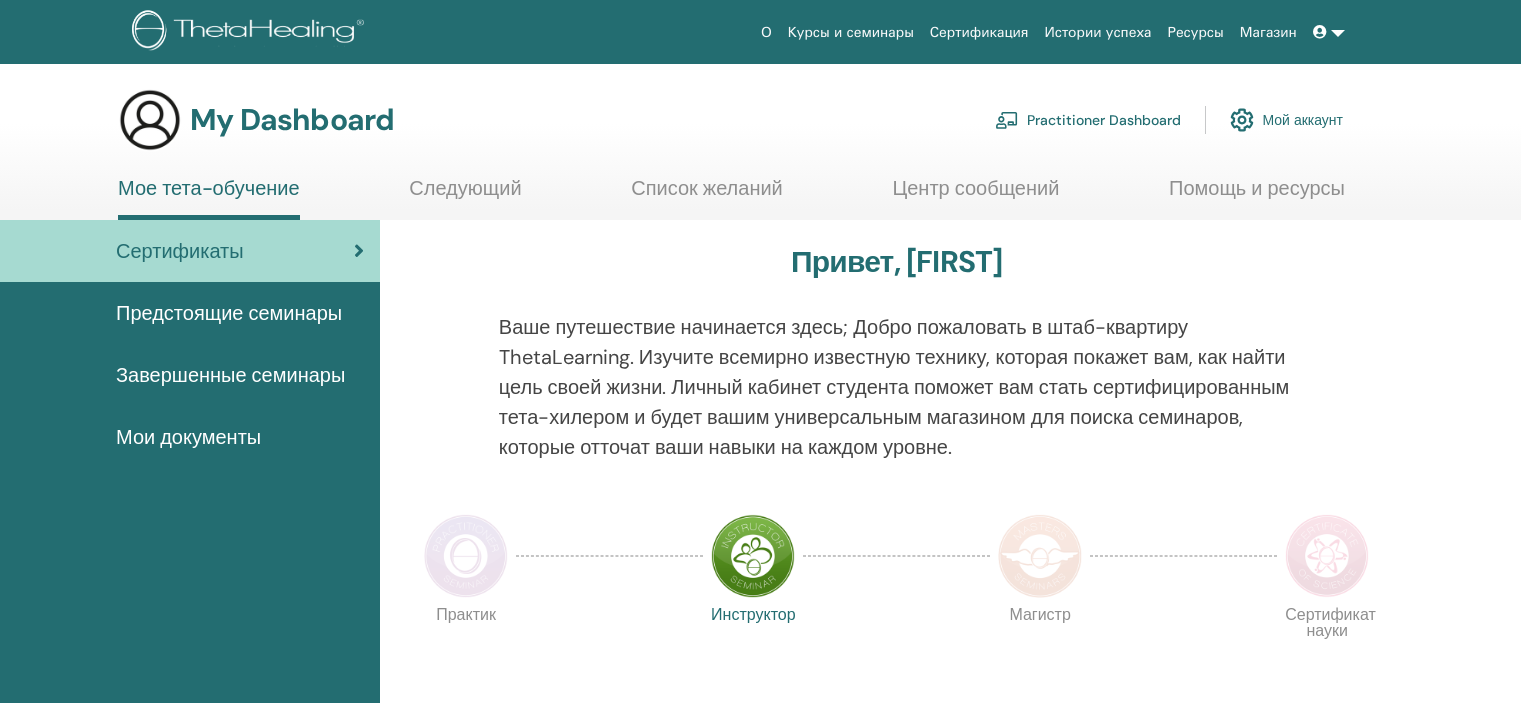 scroll, scrollTop: 0, scrollLeft: 0, axis: both 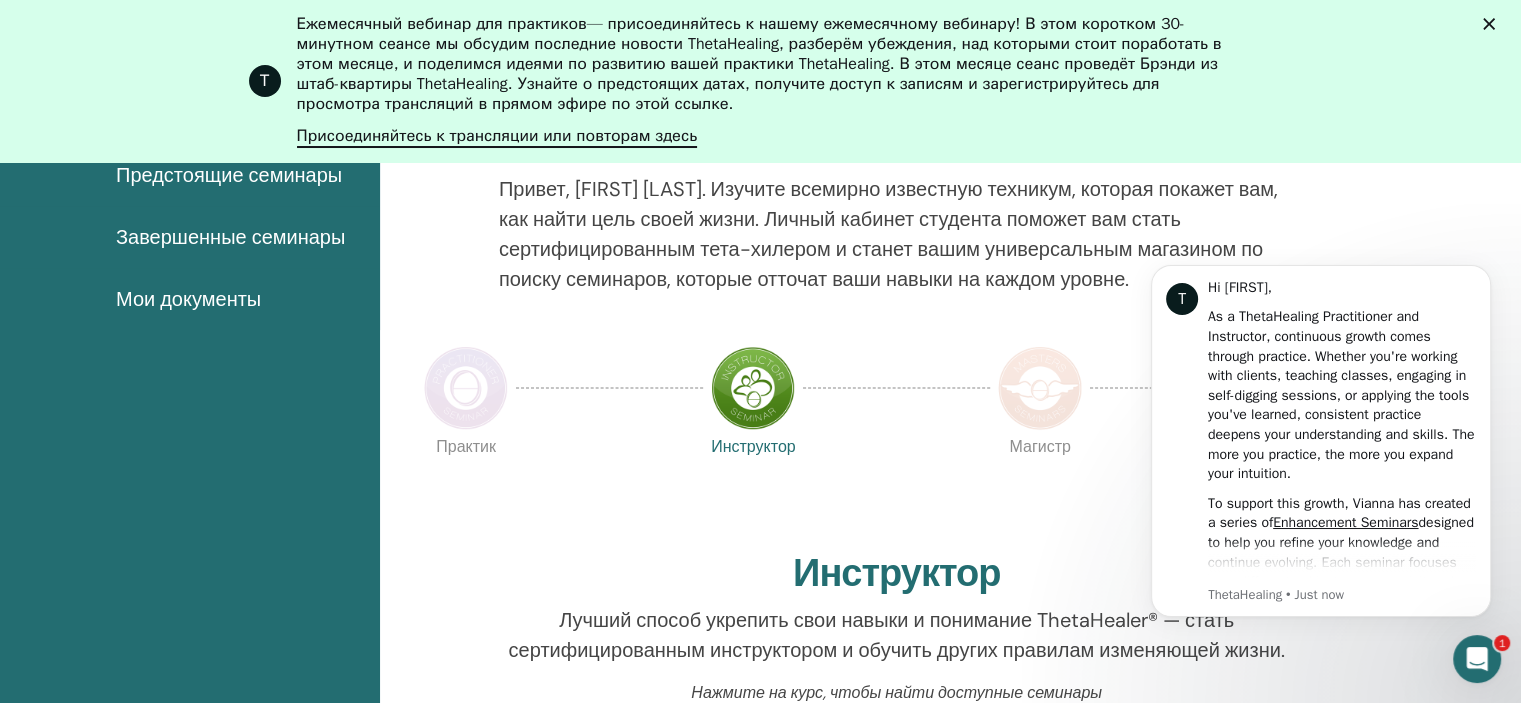 click on "Ваше путешествие начинается здесь; Добро пожаловать в штаб-квартиру ThetaLearning. Изучите всемирно известную техникум, которая покажет вам, как найти цель своей жизни. Личный кабинет студента поможет вам стать сертифицированным тета-хилером и станет вашим универсальным магазином по поиску семинаров, которые отточат ваши навыки на каждом уровне." at bounding box center [897, 246] 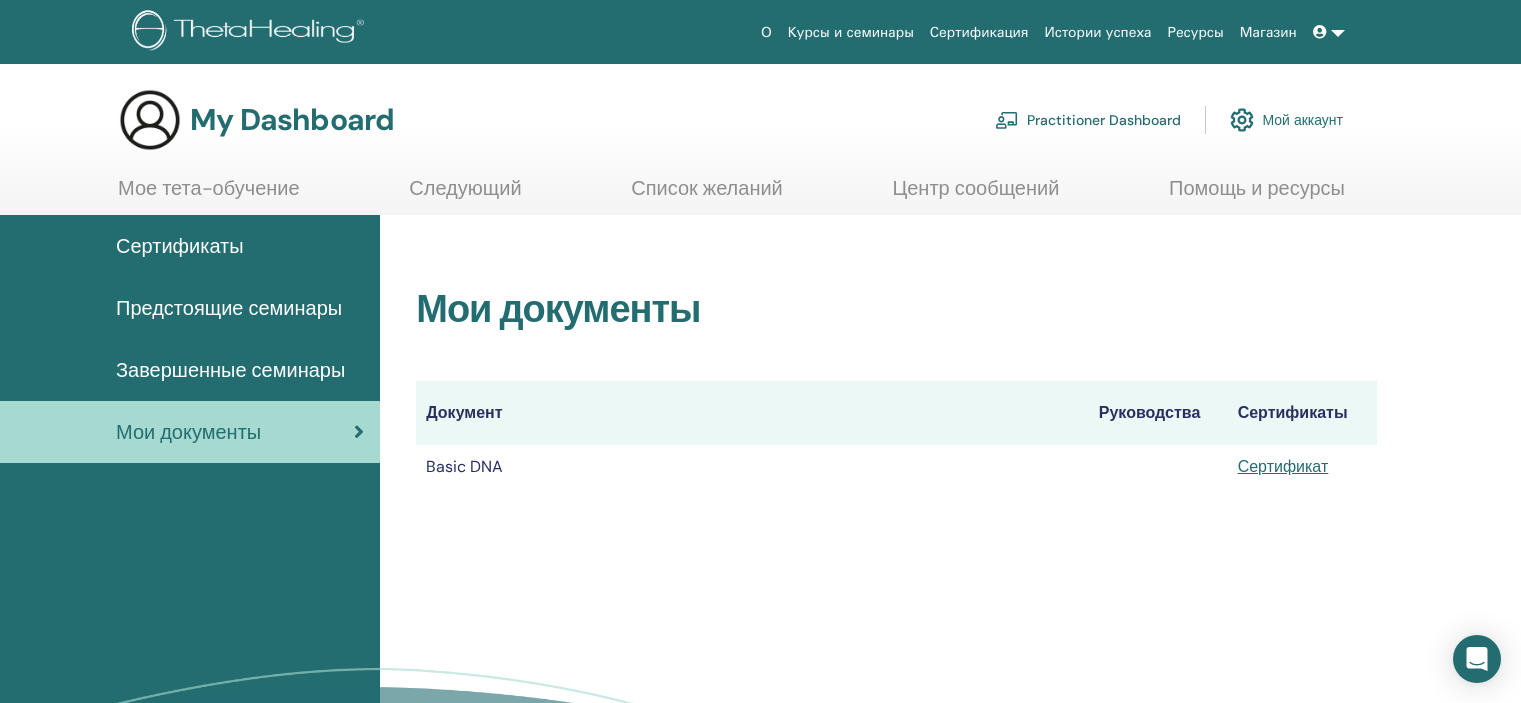 scroll, scrollTop: 0, scrollLeft: 0, axis: both 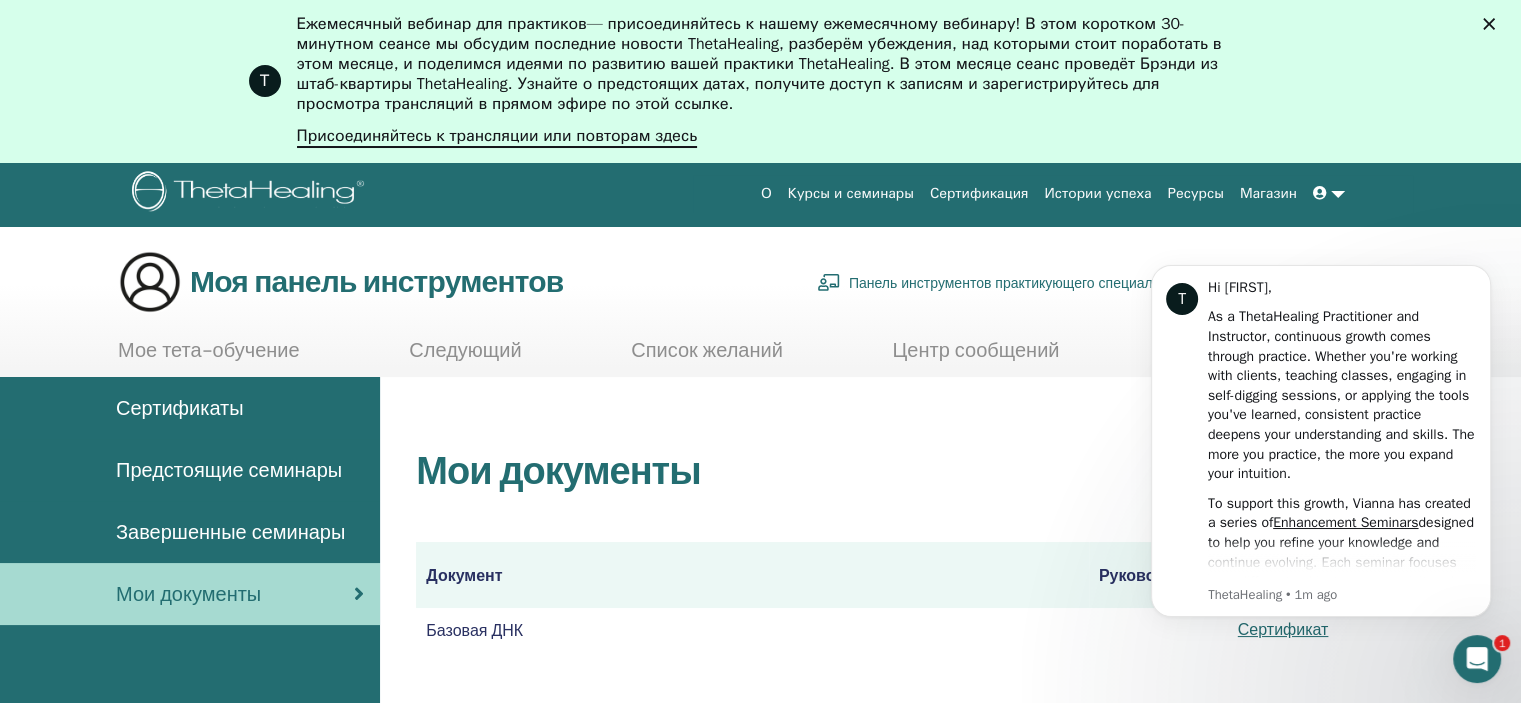 click on "T Hi [FIRST], As a ThetaHealing Practitioner and Instructor, continuous growth comes through practice. Whether you're working with clients, teaching classes, engaging in self-digging sessions, or applying the tools you've learned, consistent practice deepens your understanding and skills. The more you practice, the more you expand your intuition.   To support this growth, [FIRST] has created a series of  Enhancement Seminars  designed to help you refine your knowledge and continue evolving. Each seminar focuses on a different subject—some revisit and deepen specific class topics, while others explore business growth or personal expansion. You must meet certain prerequisites to attend, so be sure to check them out.   These seminars offer instant access upon purchase, with a 30-day window to review as needed. A great bonus? Enhancement Seminars count toward recertification for both practitioners and instructors—on top of being incredible learning opportunities! Check out the      are conducted    and" at bounding box center [1321, 442] 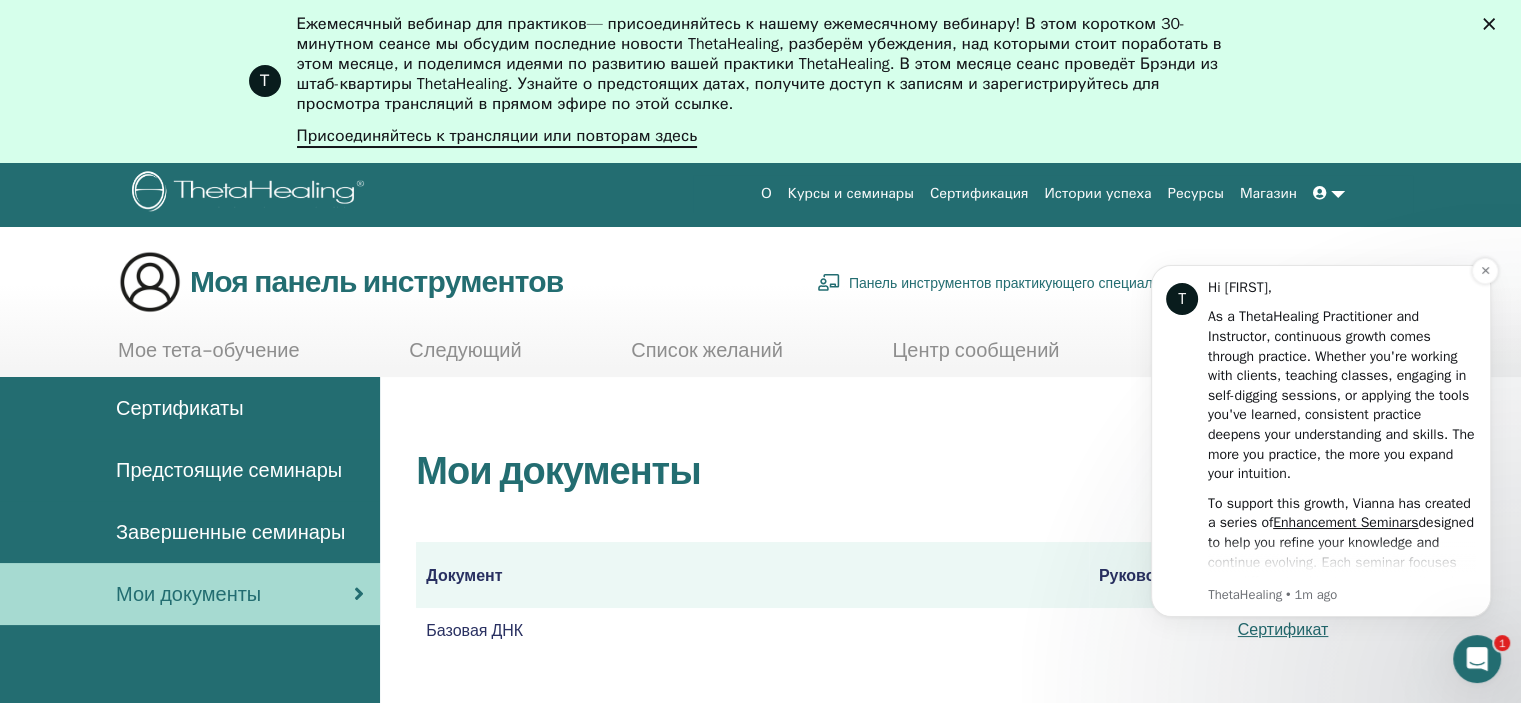 click on "To support this growth, Vianna has created a series of  Enhancement Seminars  designed to help you refine your knowledge and continue evolving. Each seminar focuses on a different subject—some revisit and deepen specific class topics, while others explore business growth or personal expansion. You must meet certain prerequisites to attend, so be sure to check them out." at bounding box center [1342, 592] 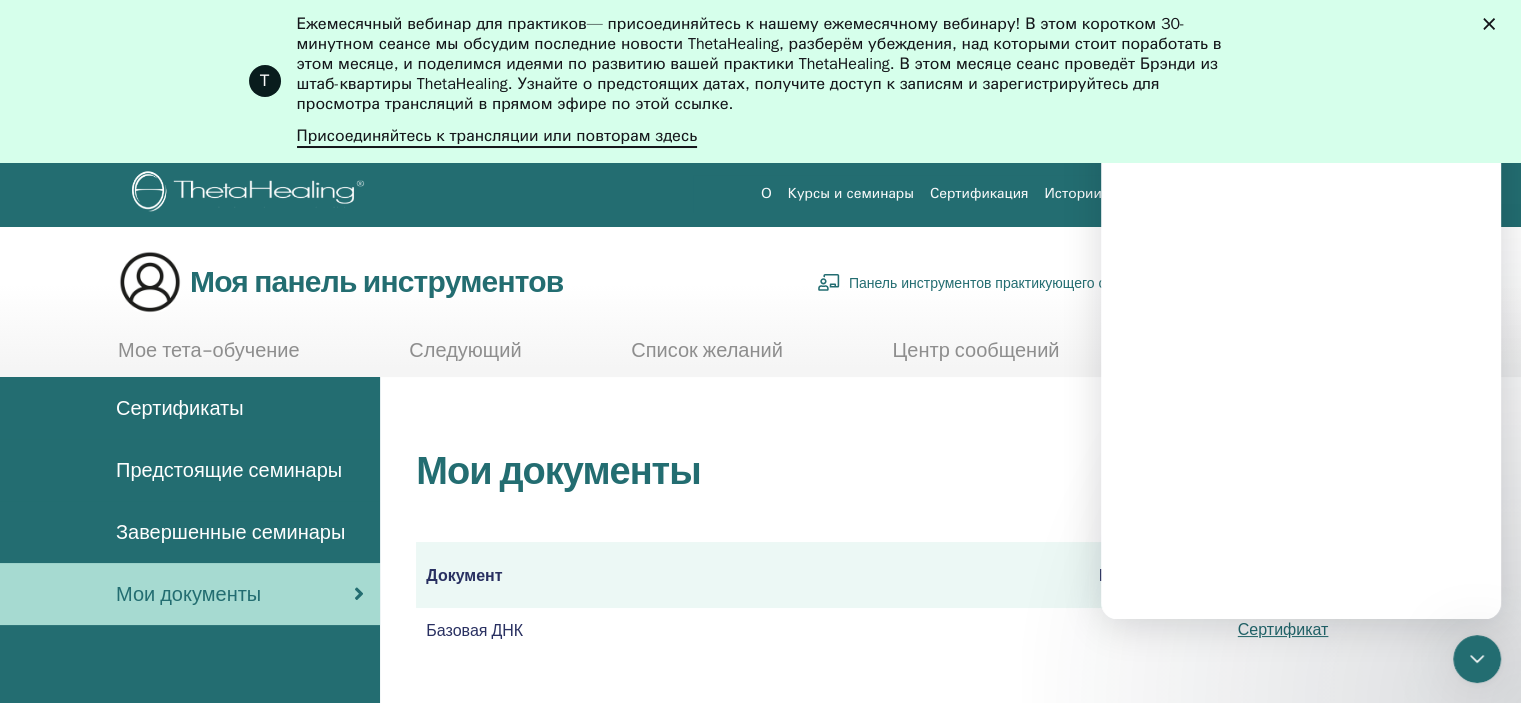 scroll, scrollTop: 0, scrollLeft: 0, axis: both 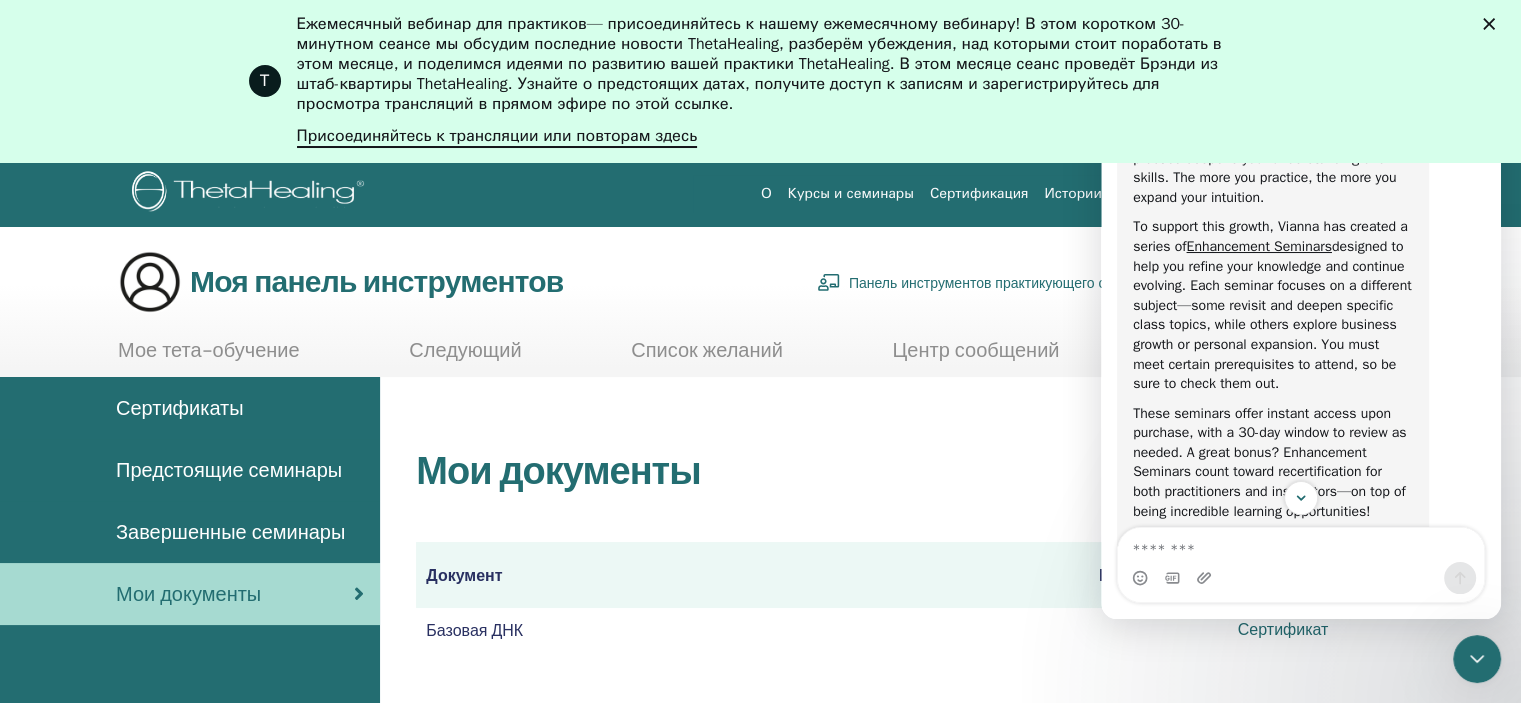 click on "Сертификат" at bounding box center [1283, 629] 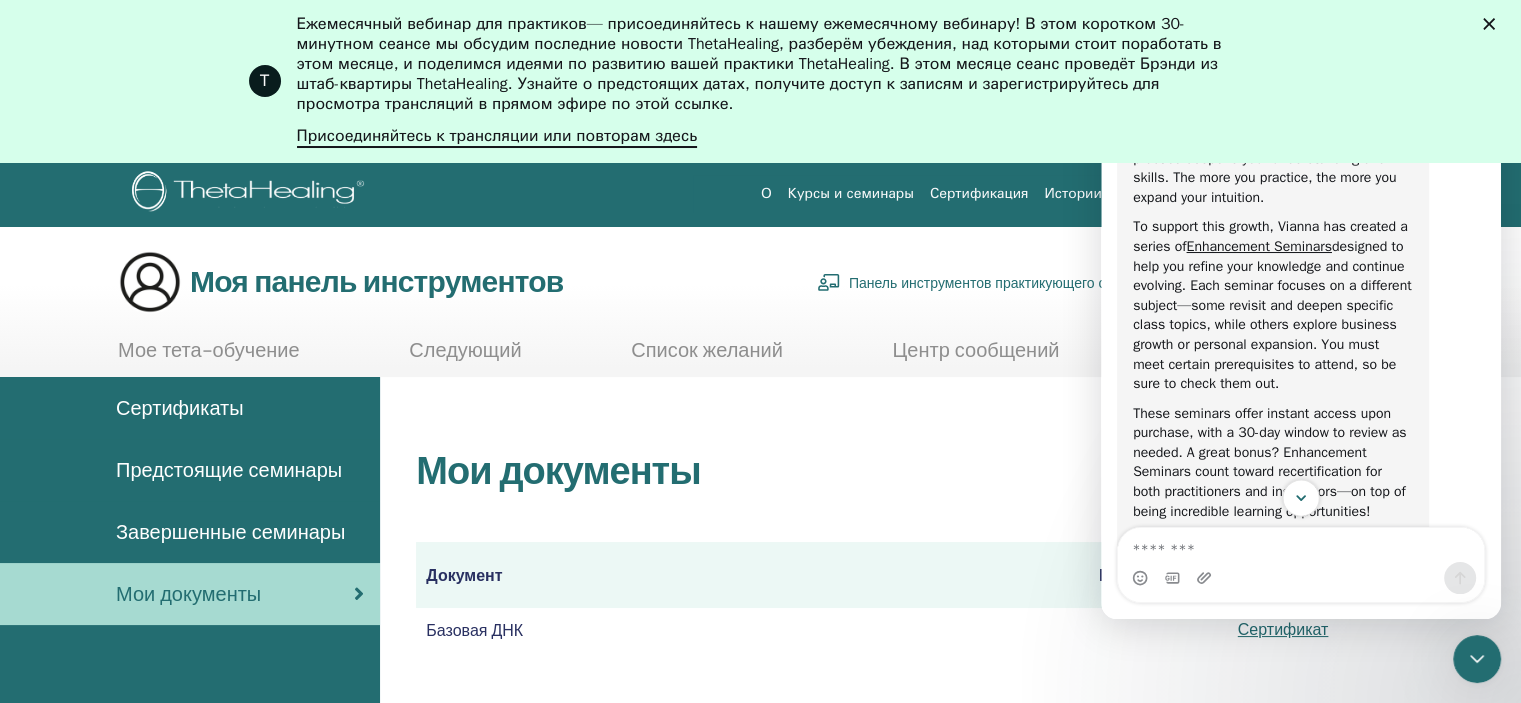 click 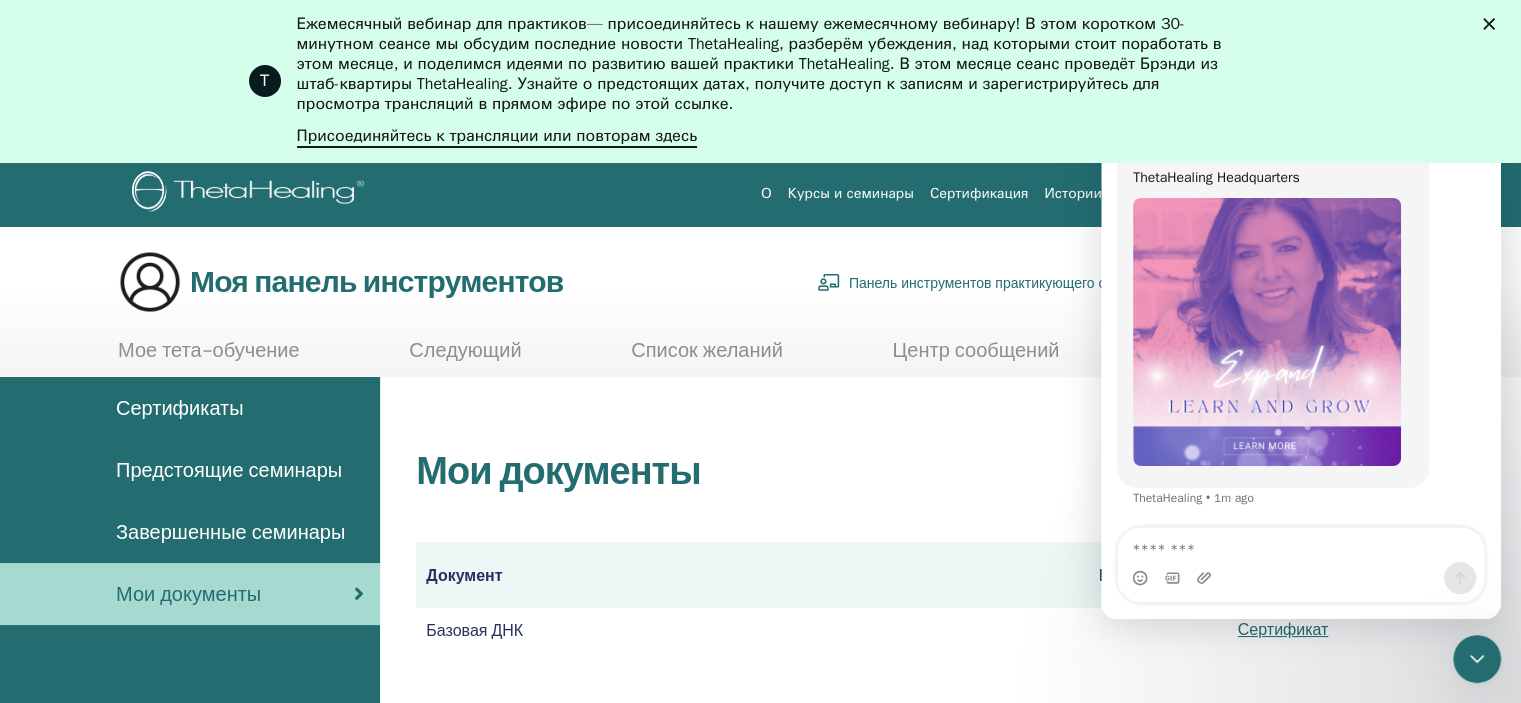 scroll, scrollTop: 1118, scrollLeft: 0, axis: vertical 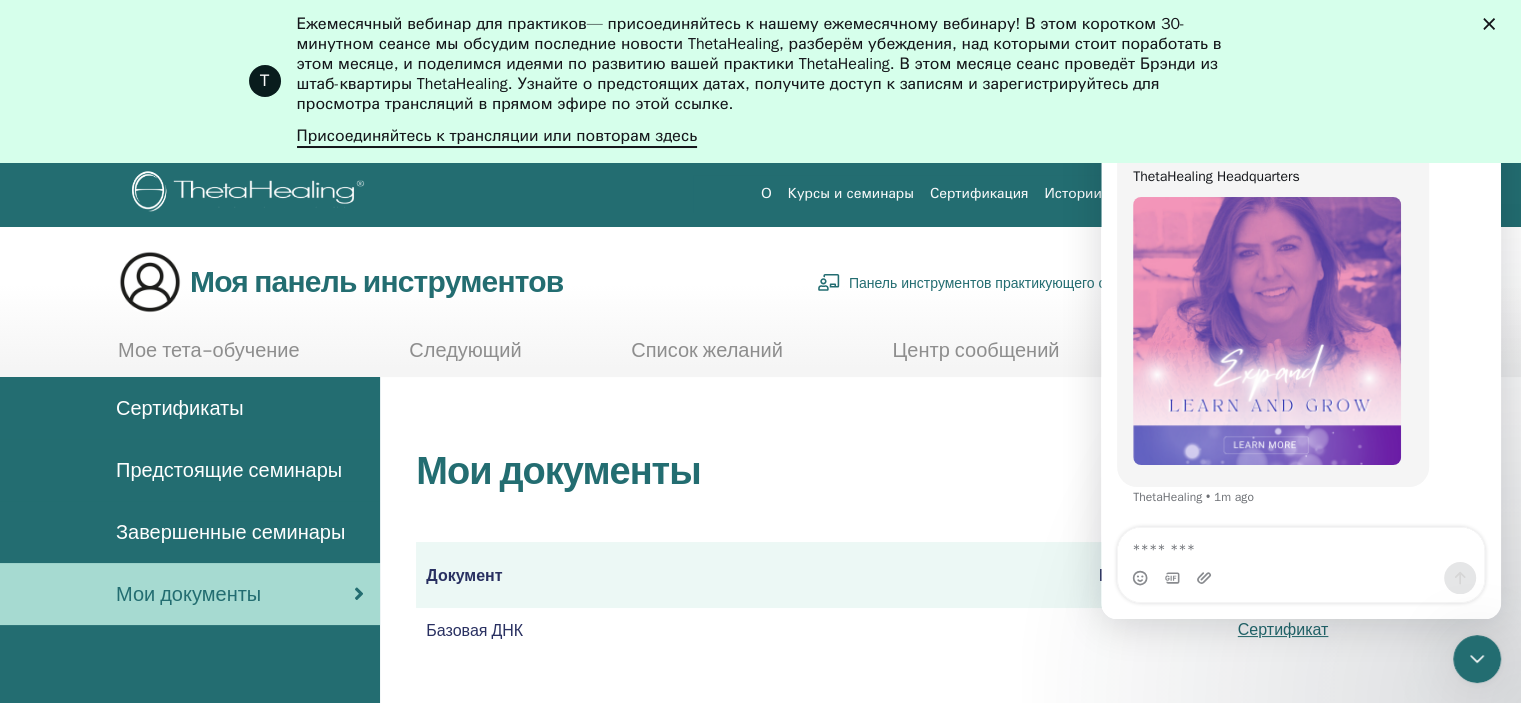 click on "Мои документы
Документ
Руководства
Сертификаты
Базовая ДНК
Сертификат" at bounding box center (896, 551) 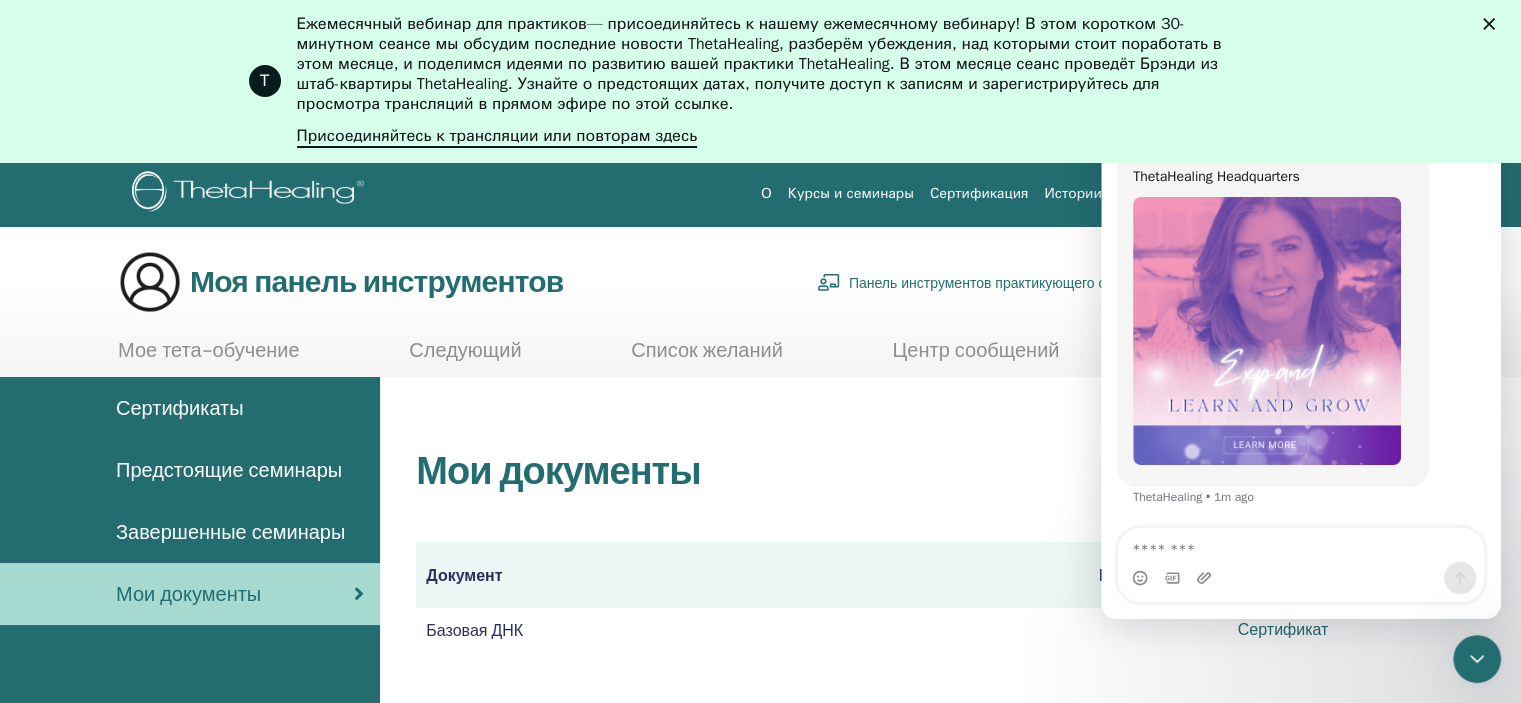 click on "Сертификат" at bounding box center (1283, 629) 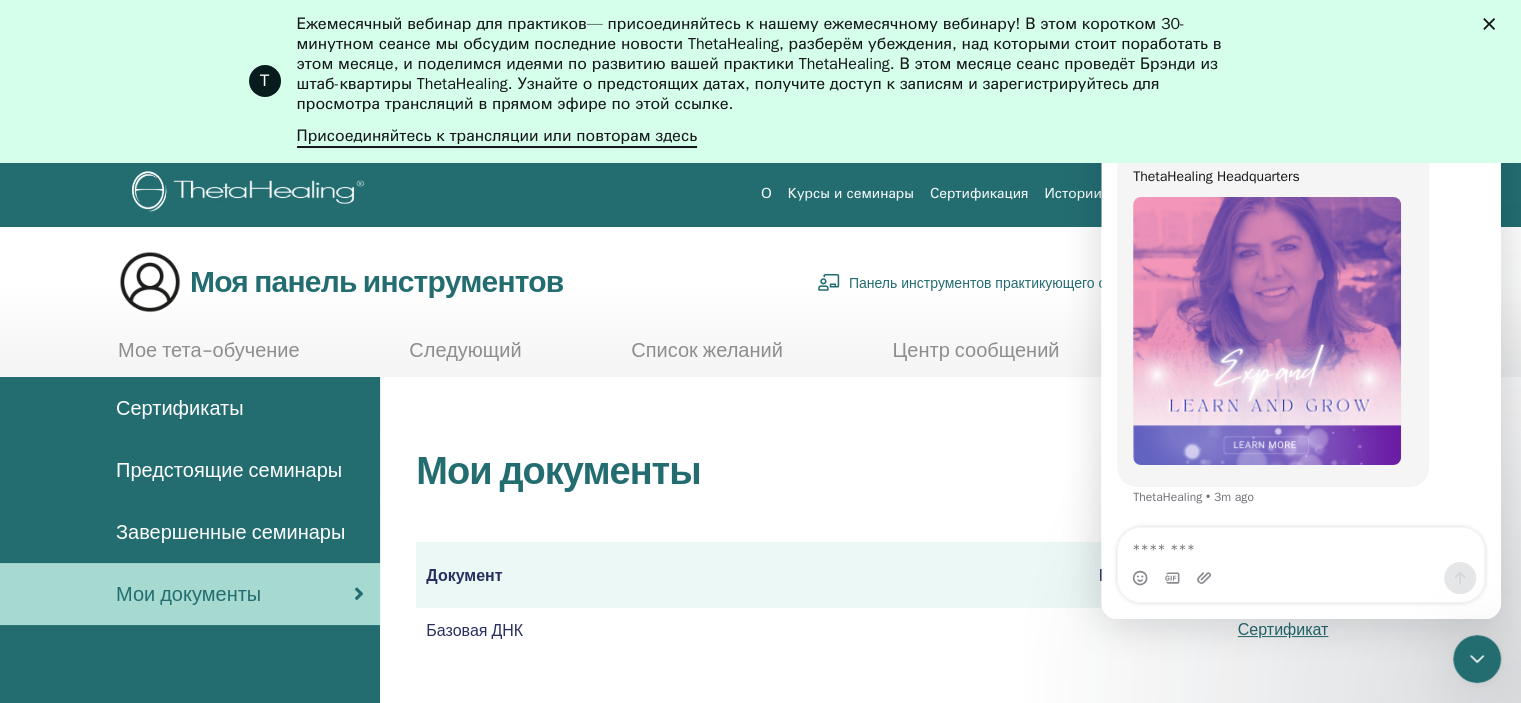click on "Предстоящие семинары" at bounding box center [229, 470] 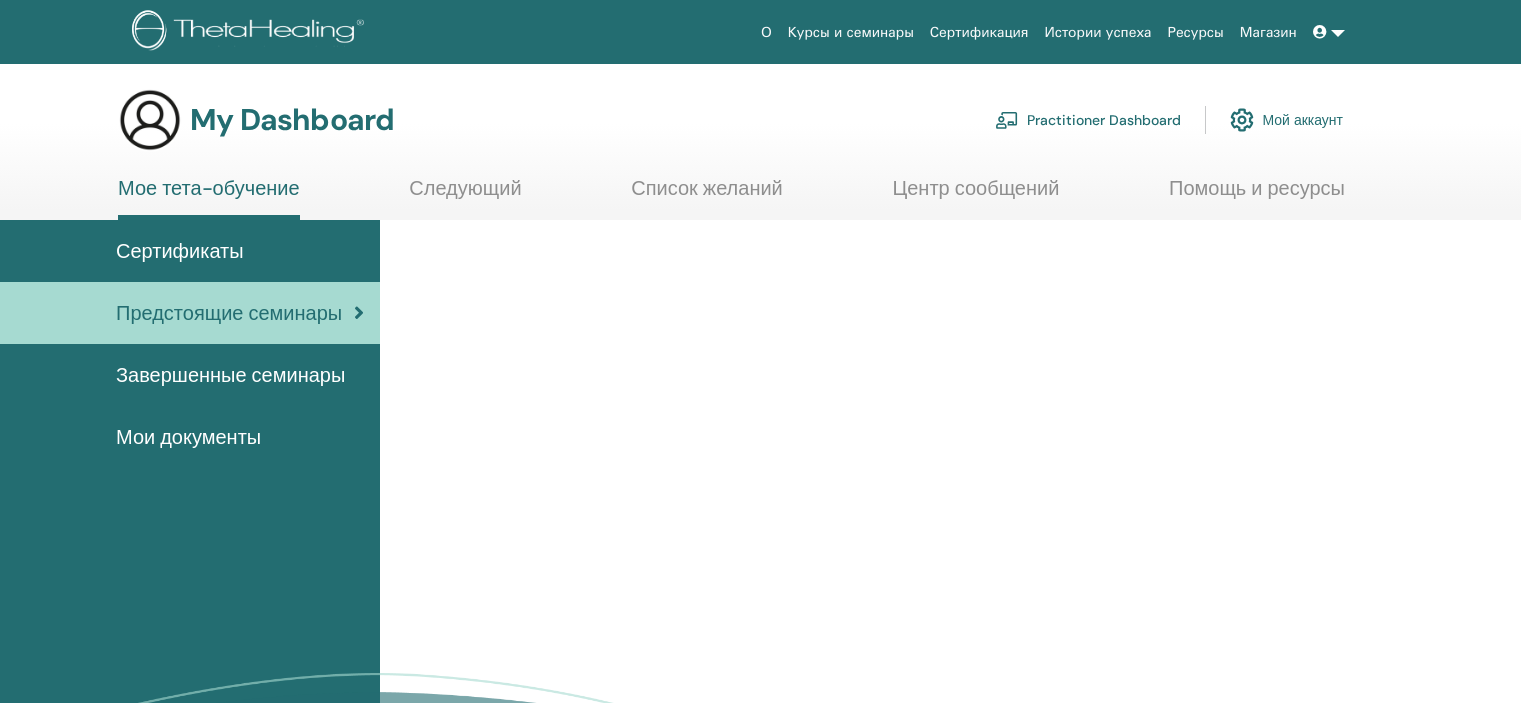 scroll, scrollTop: 0, scrollLeft: 0, axis: both 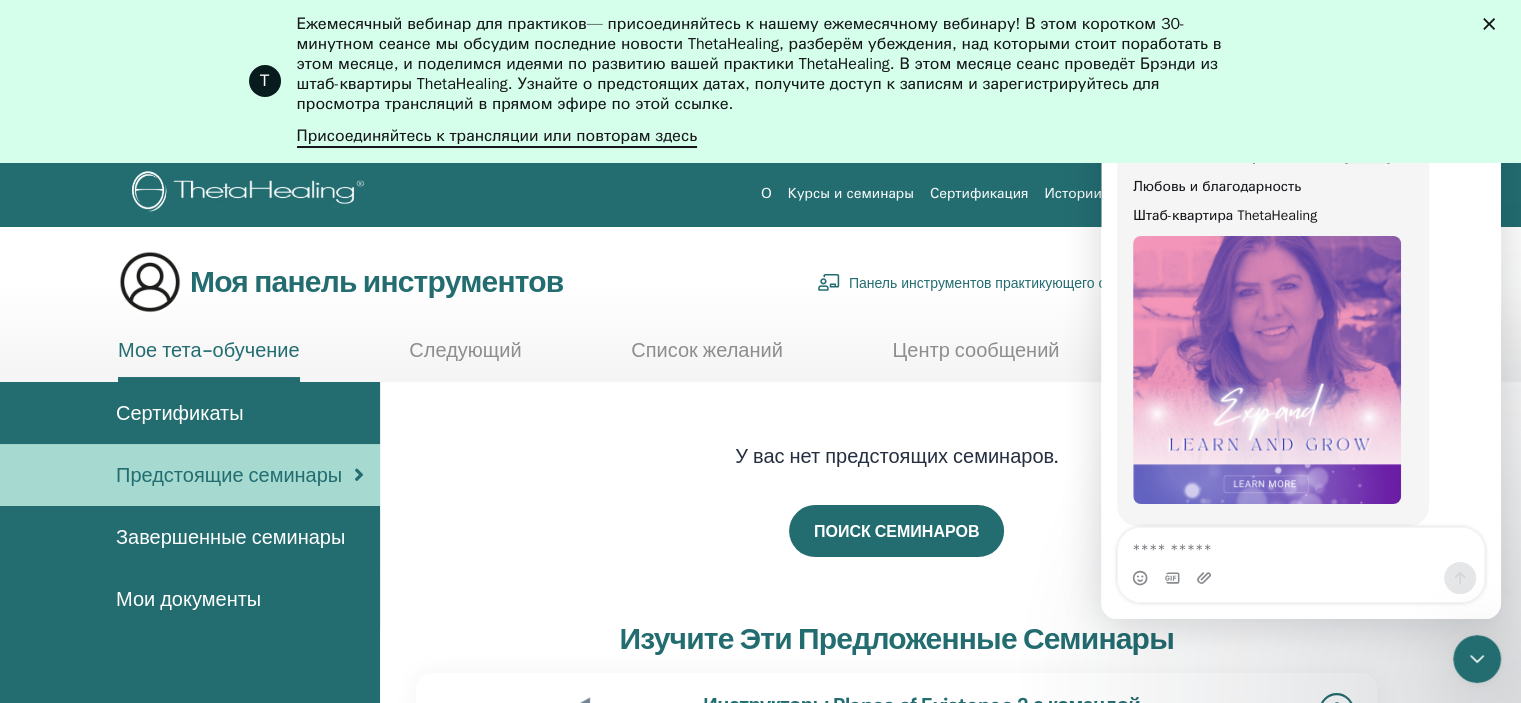 click 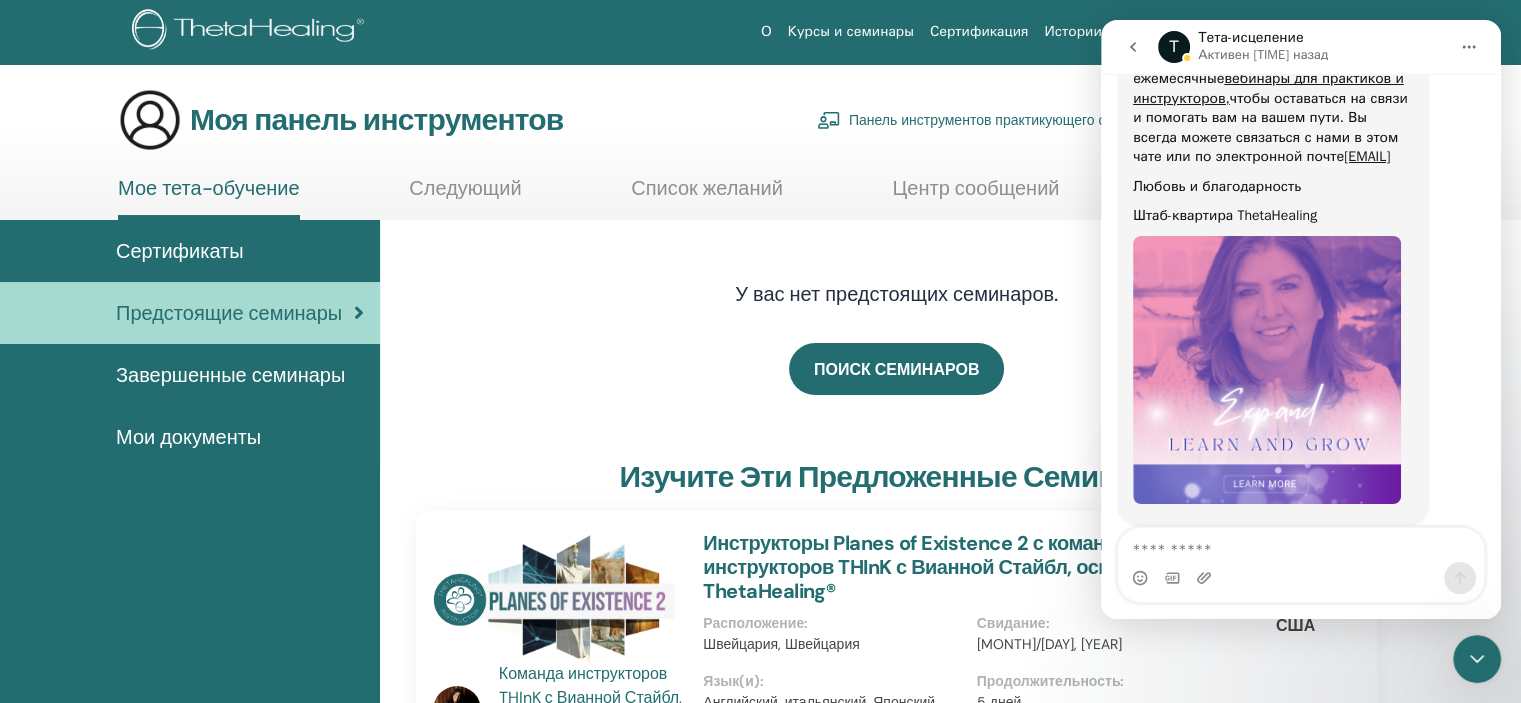 click 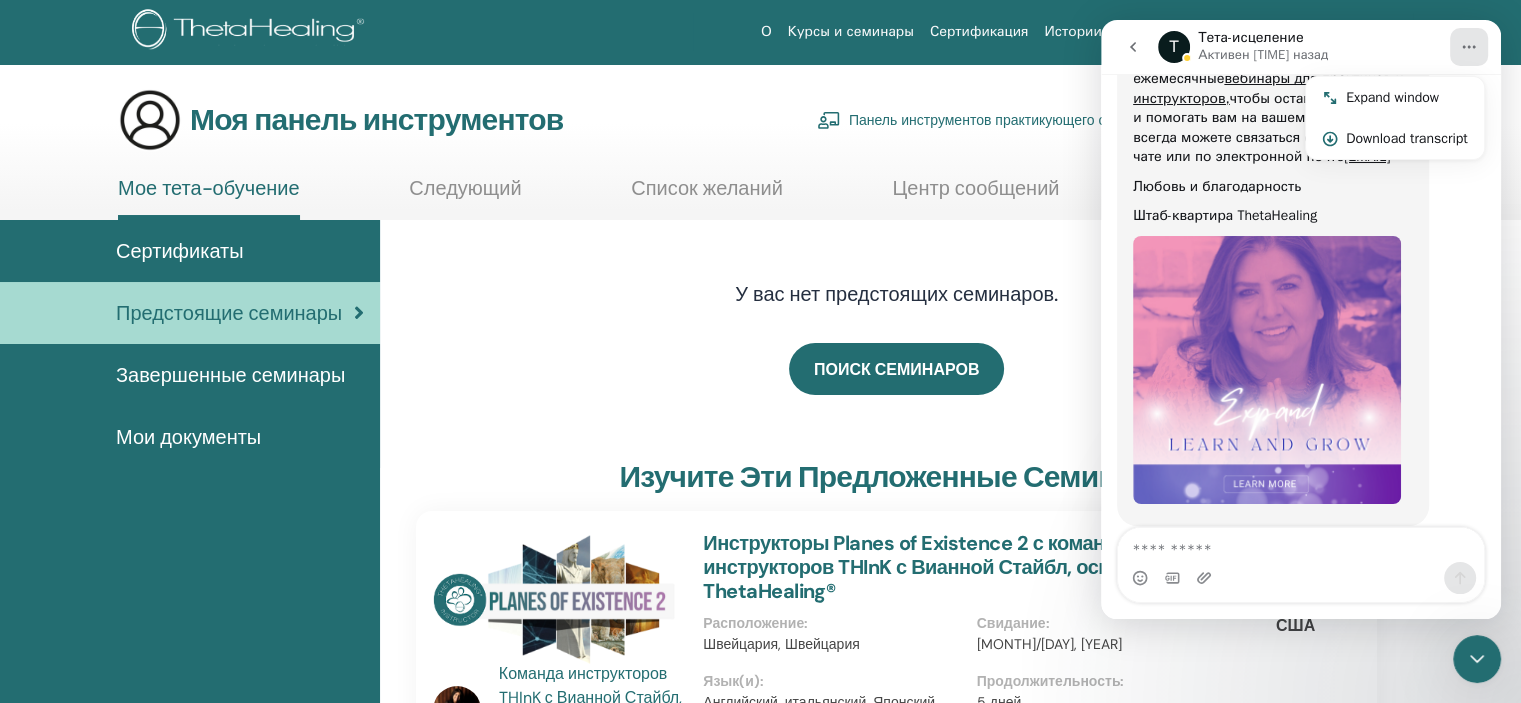 click 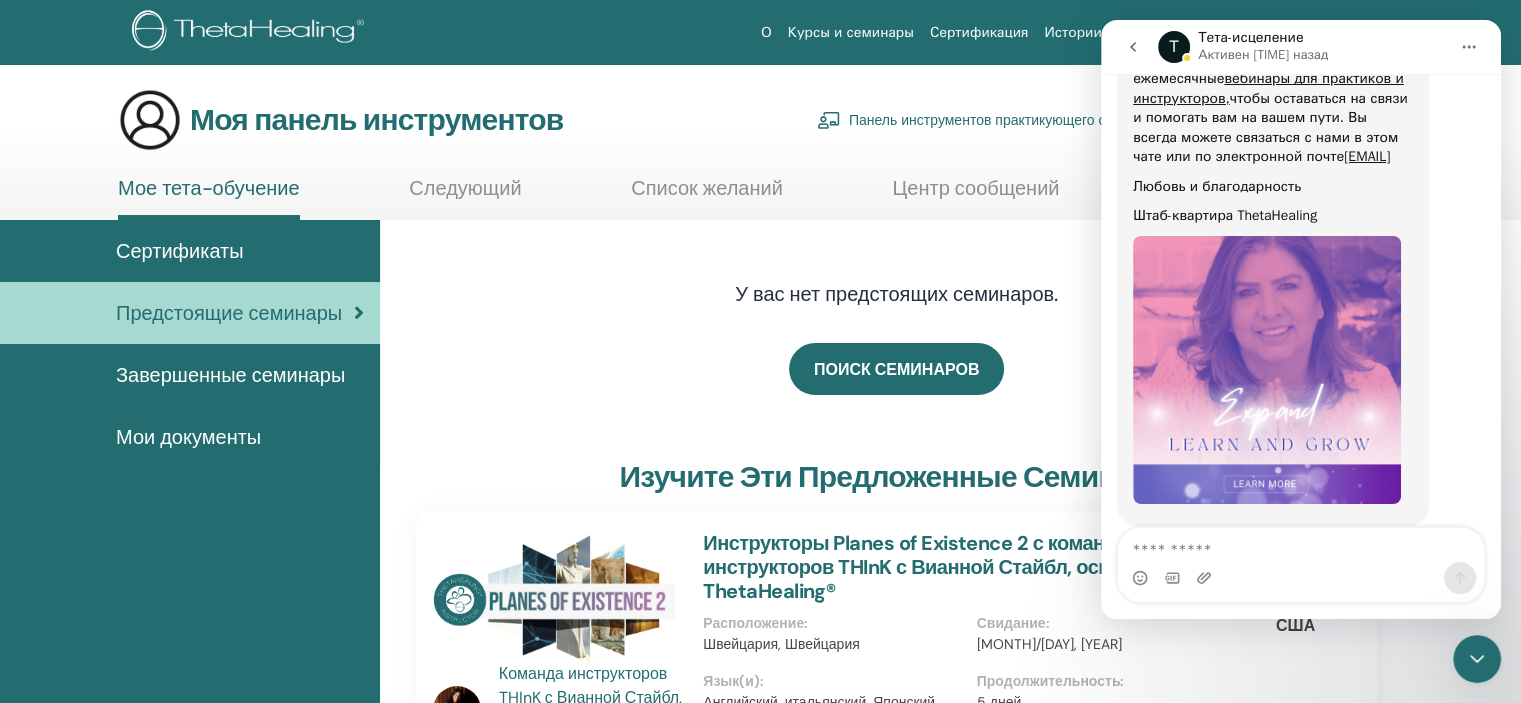 click at bounding box center [1469, 47] 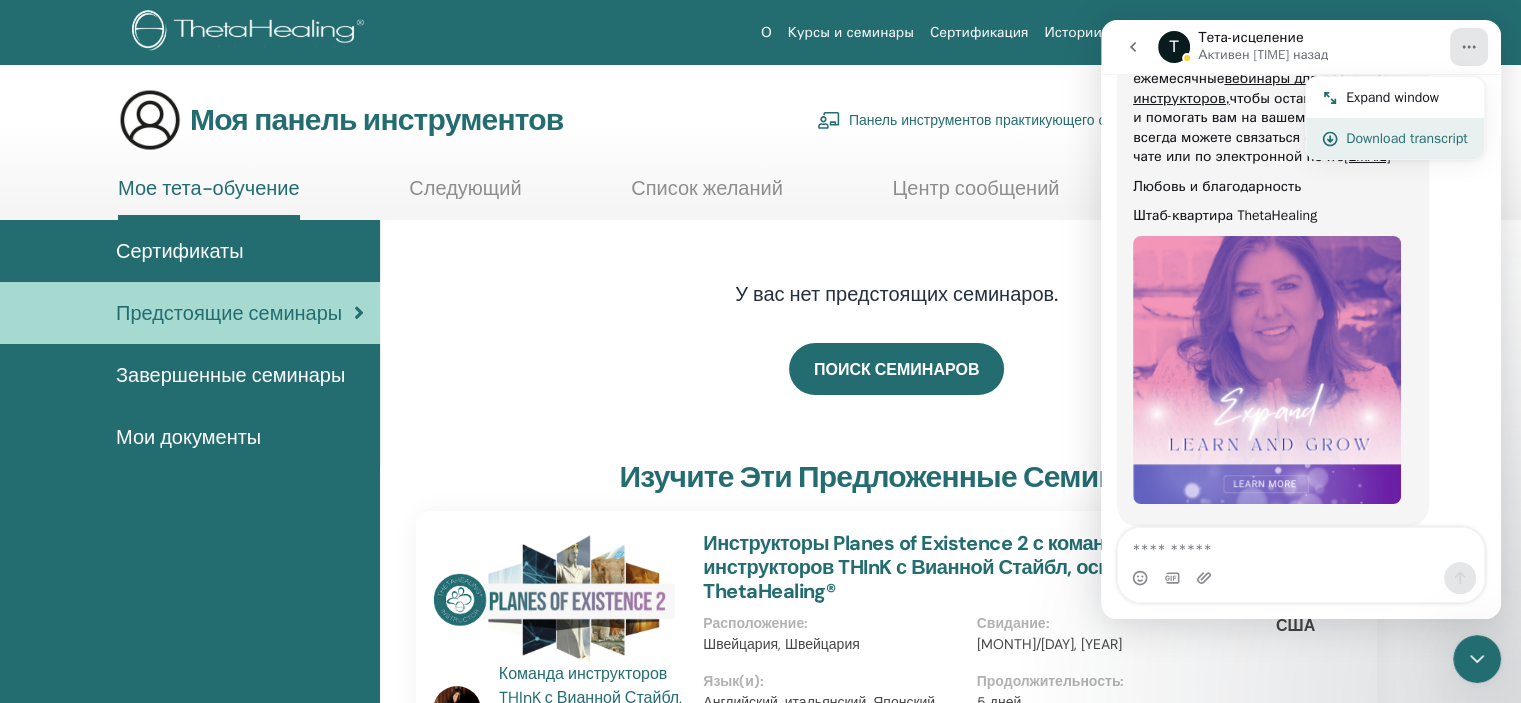 click on "Download transcript" at bounding box center [1407, 138] 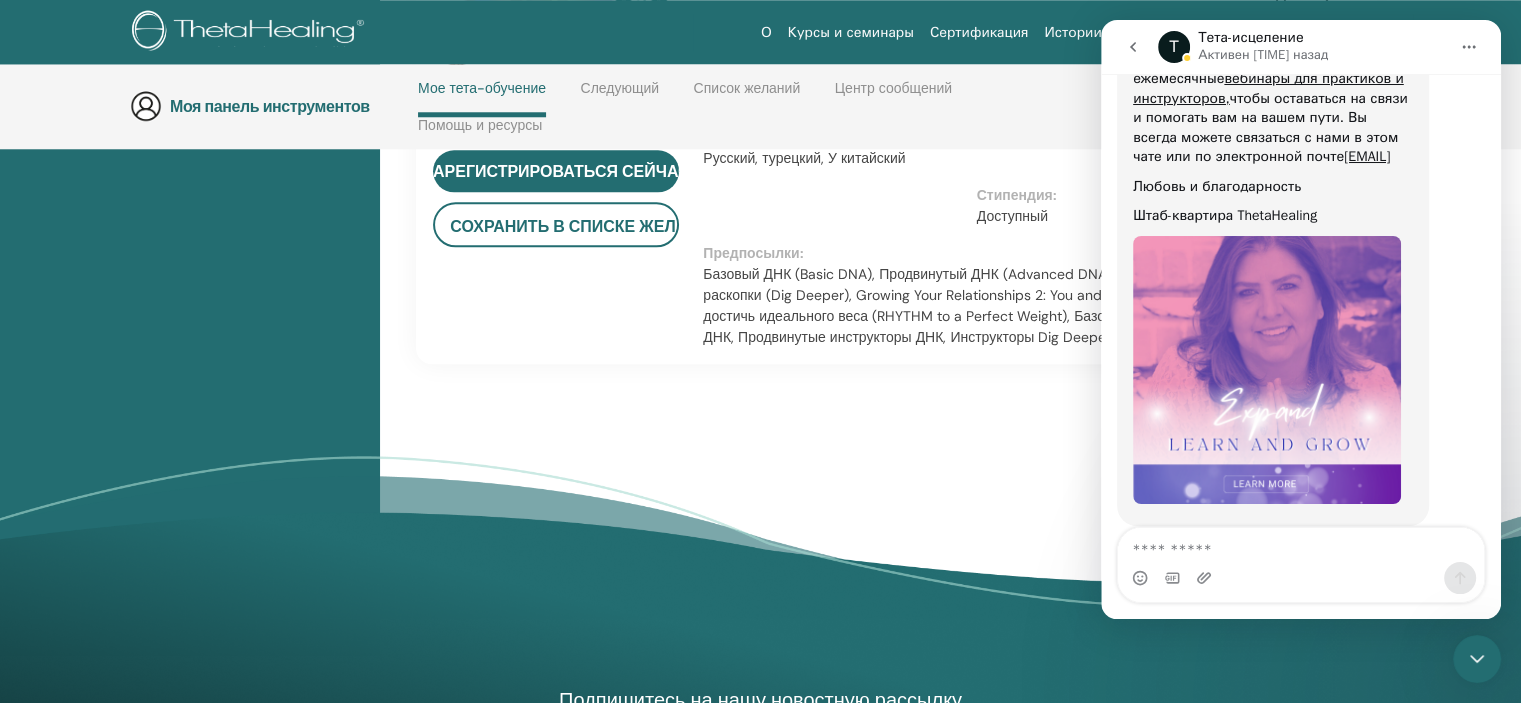 scroll, scrollTop: 2084, scrollLeft: 0, axis: vertical 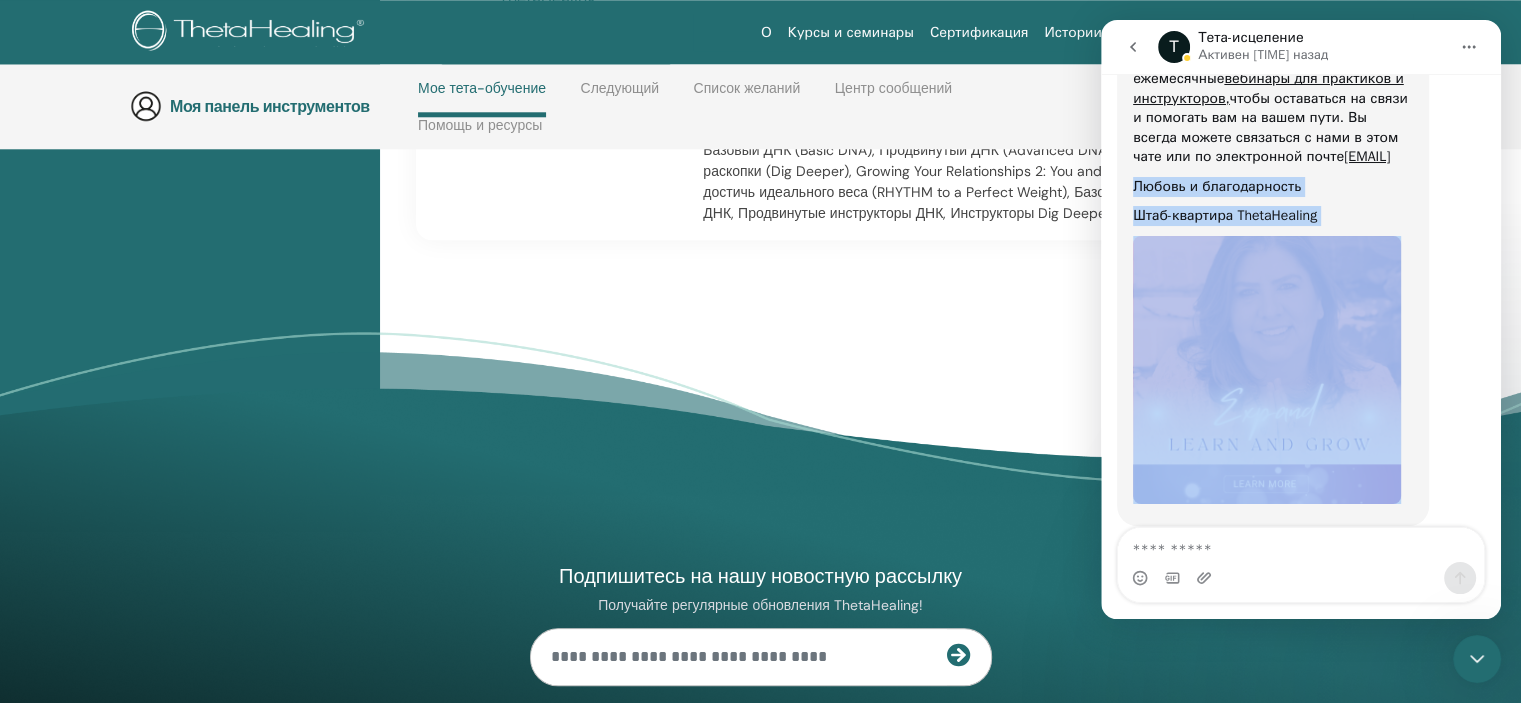 drag, startPoint x: 1103, startPoint y: 147, endPoint x: 1137, endPoint y: 263, distance: 120.880104 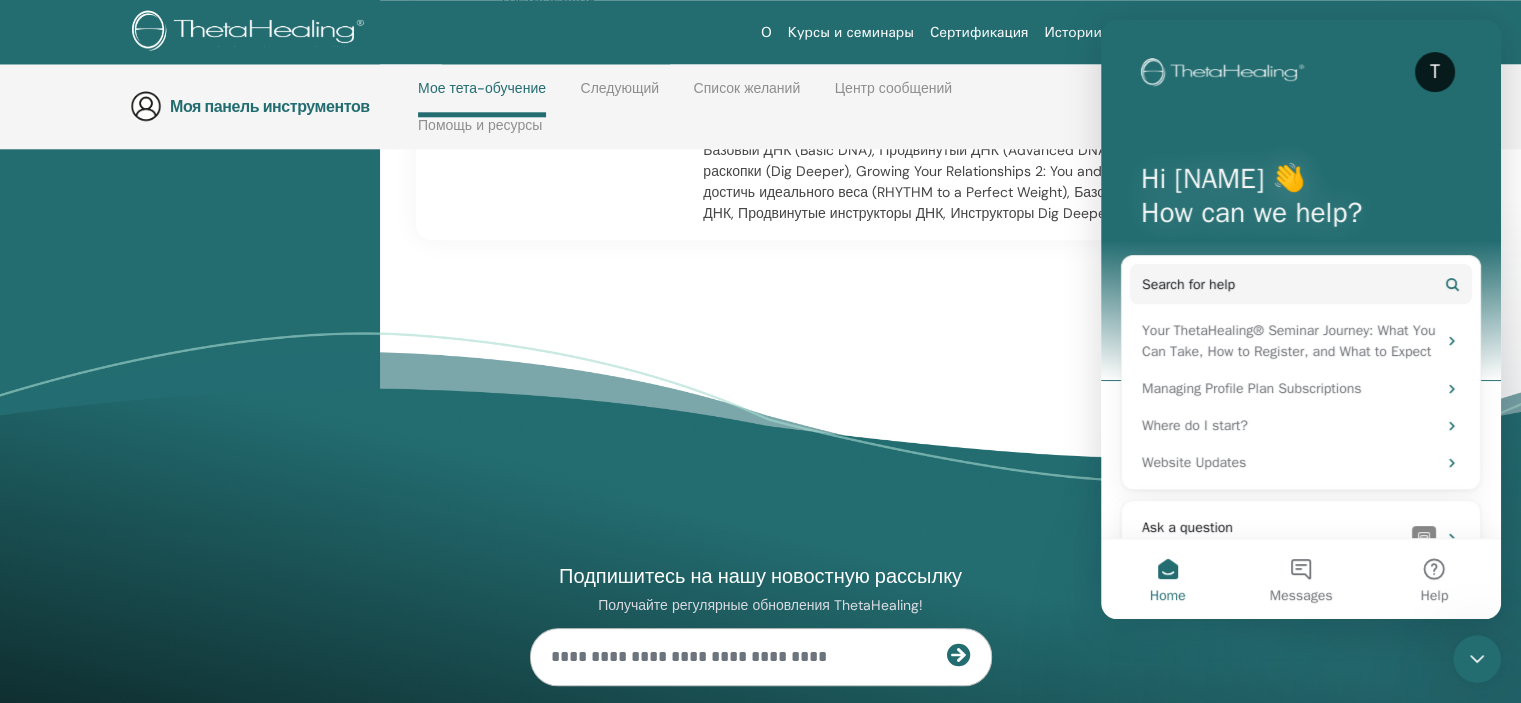 click 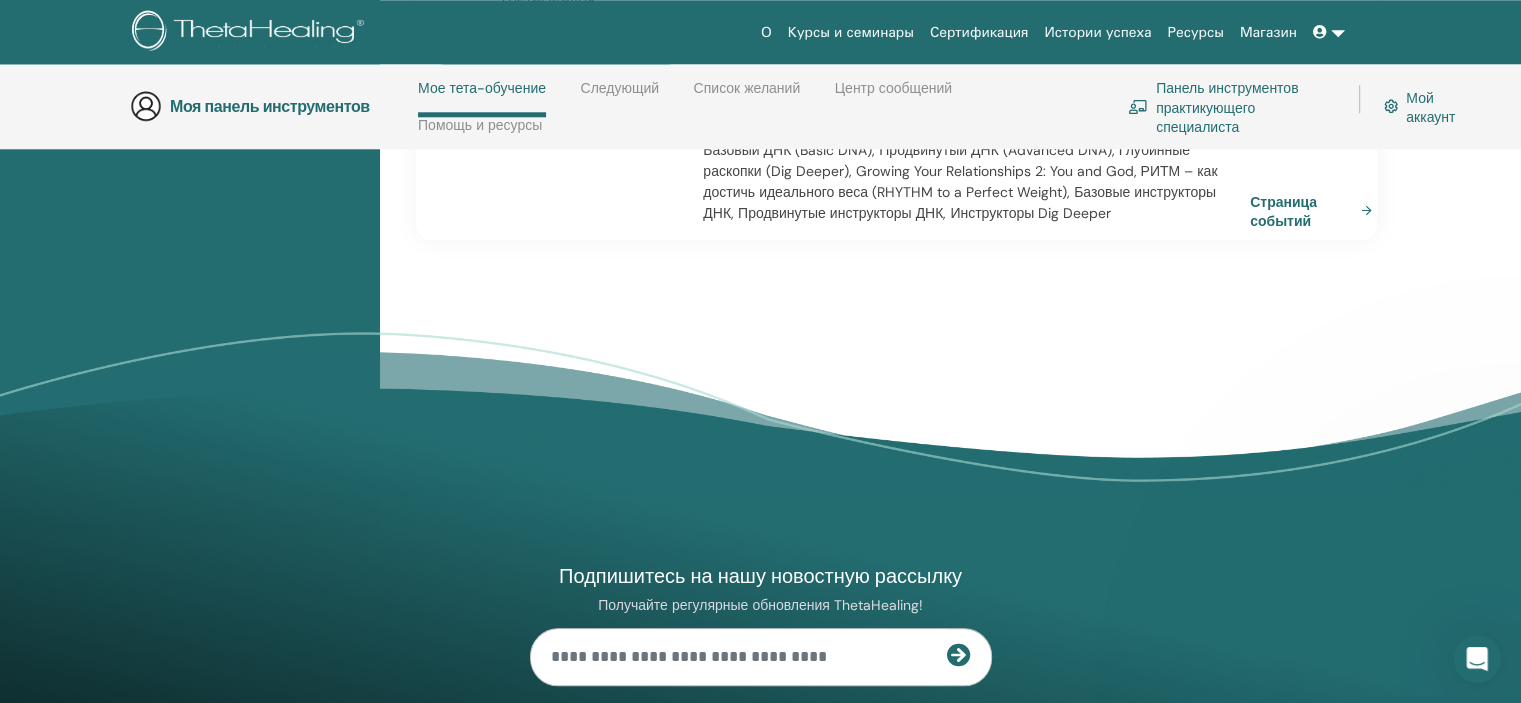 scroll, scrollTop: 0, scrollLeft: 0, axis: both 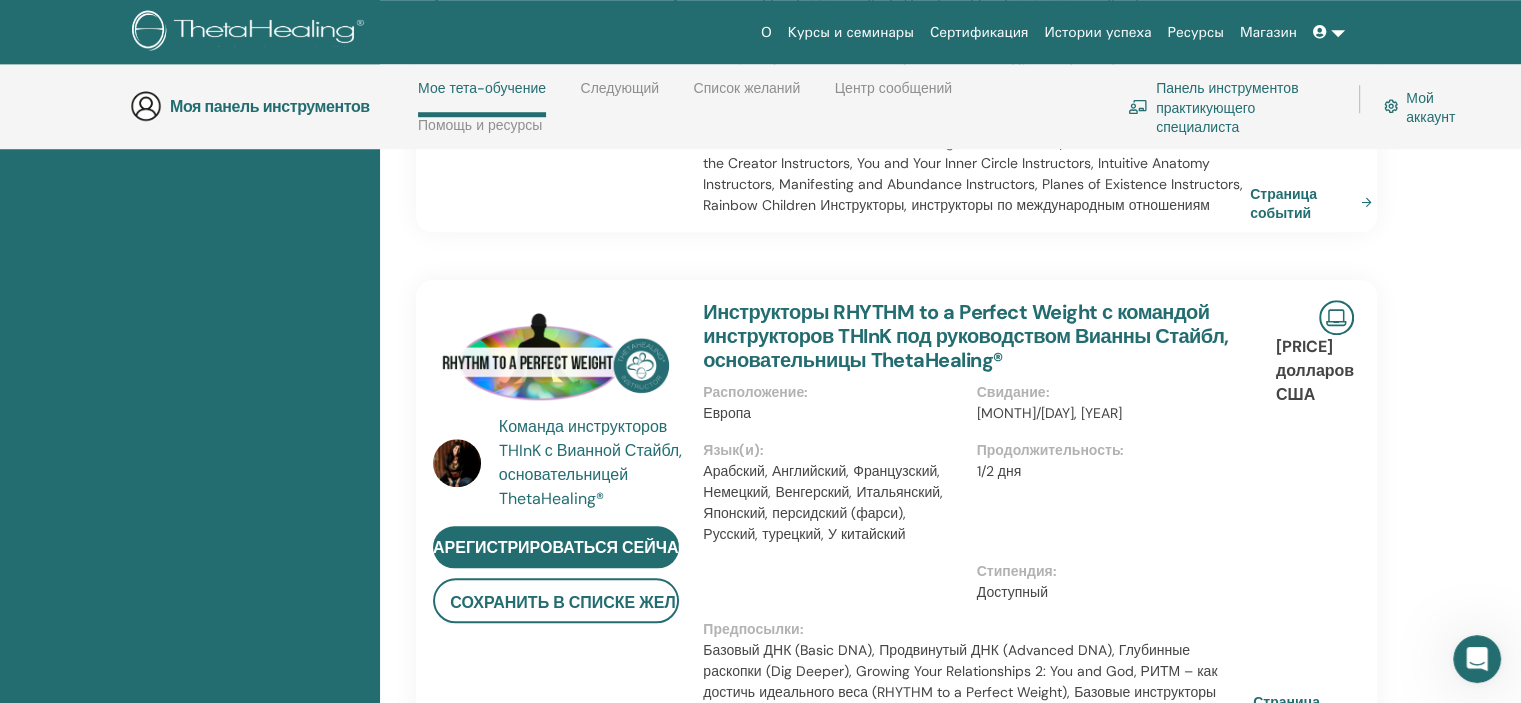 click on "Страница событий" at bounding box center (1318, 710) 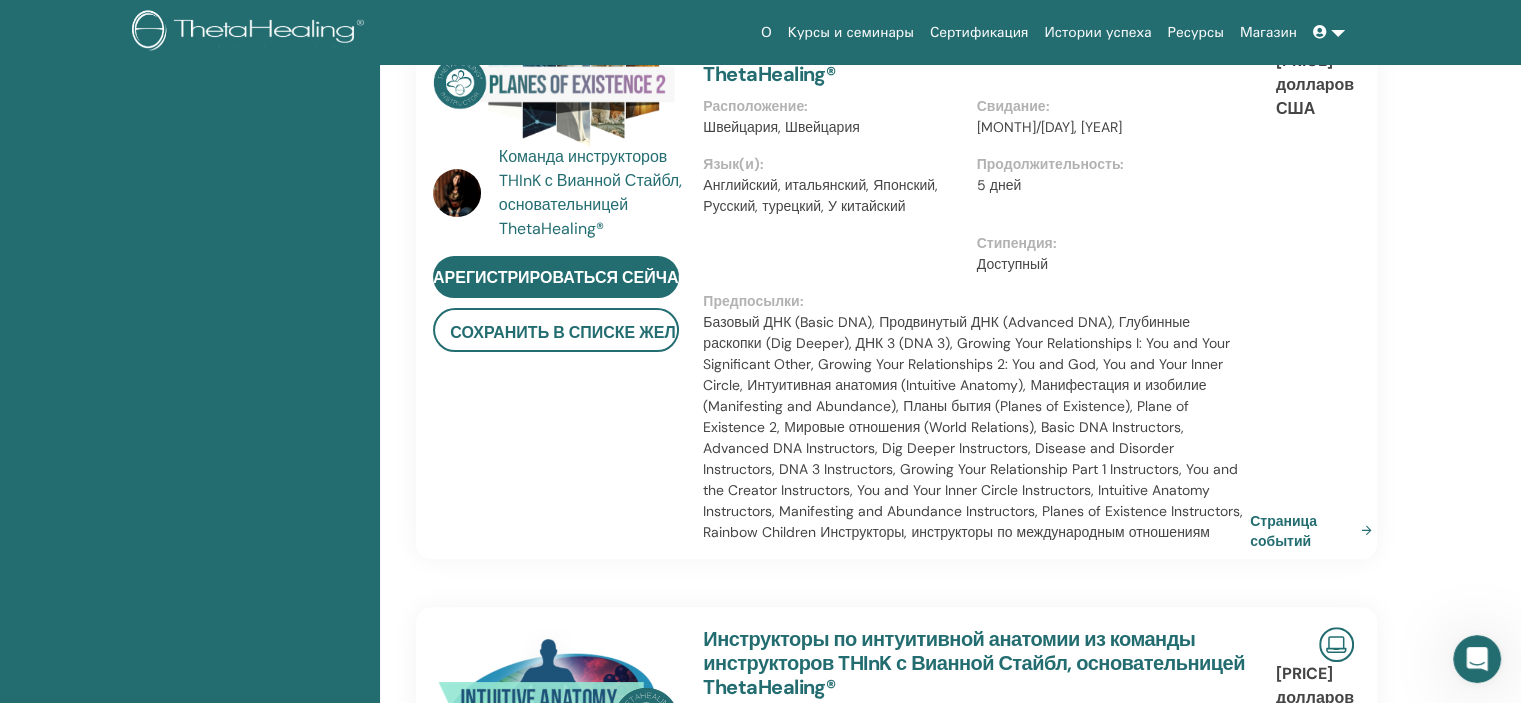 scroll, scrollTop: 0, scrollLeft: 0, axis: both 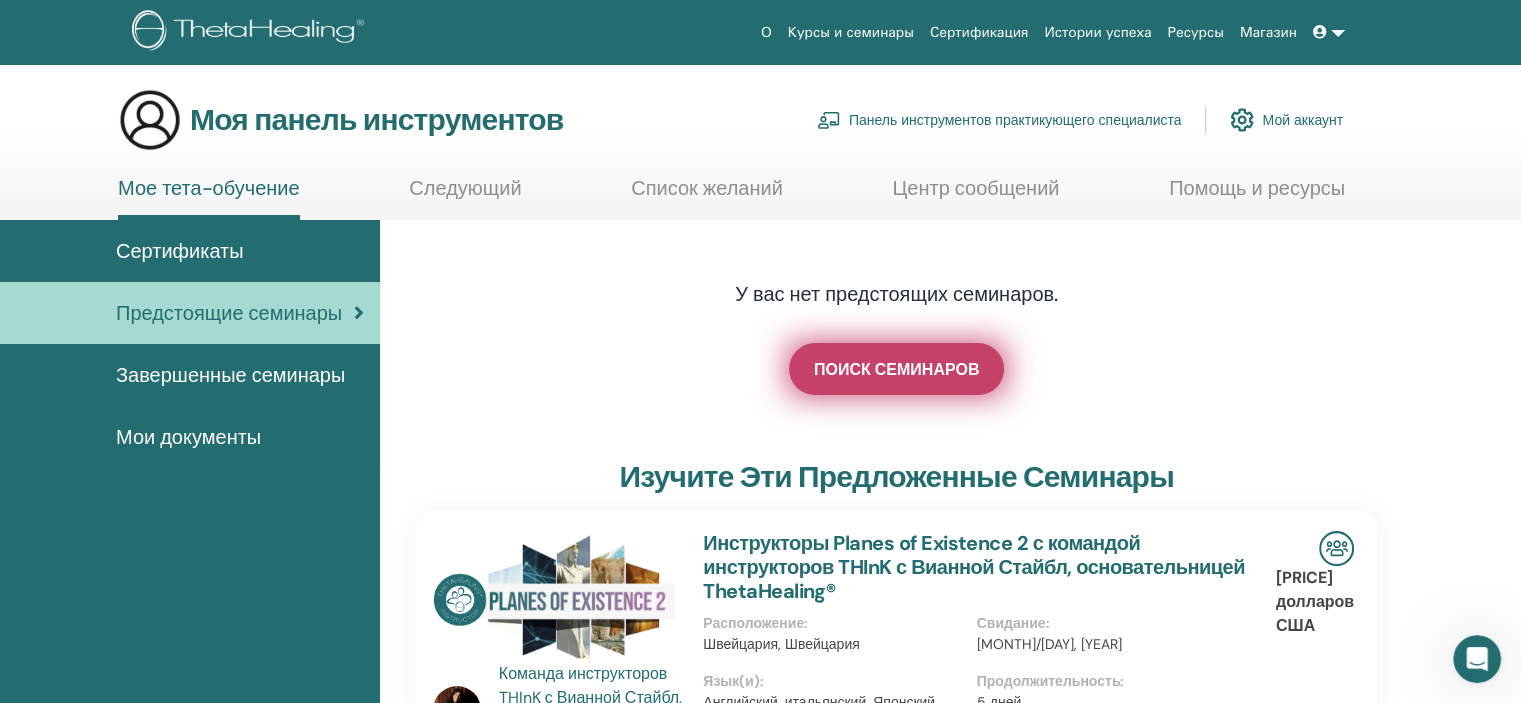 click on "ПОИСК СЕМИНАРОВ" at bounding box center (896, 369) 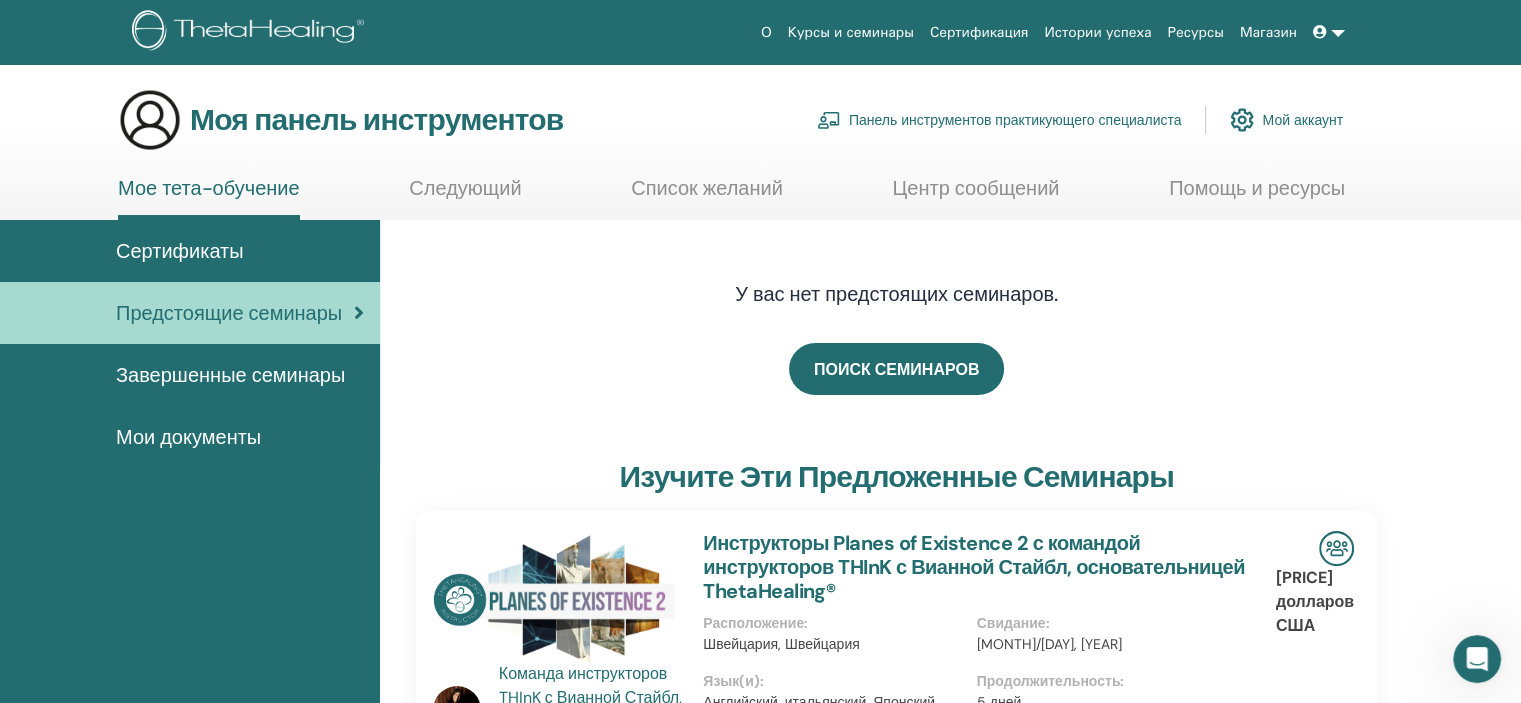click at bounding box center [359, 313] 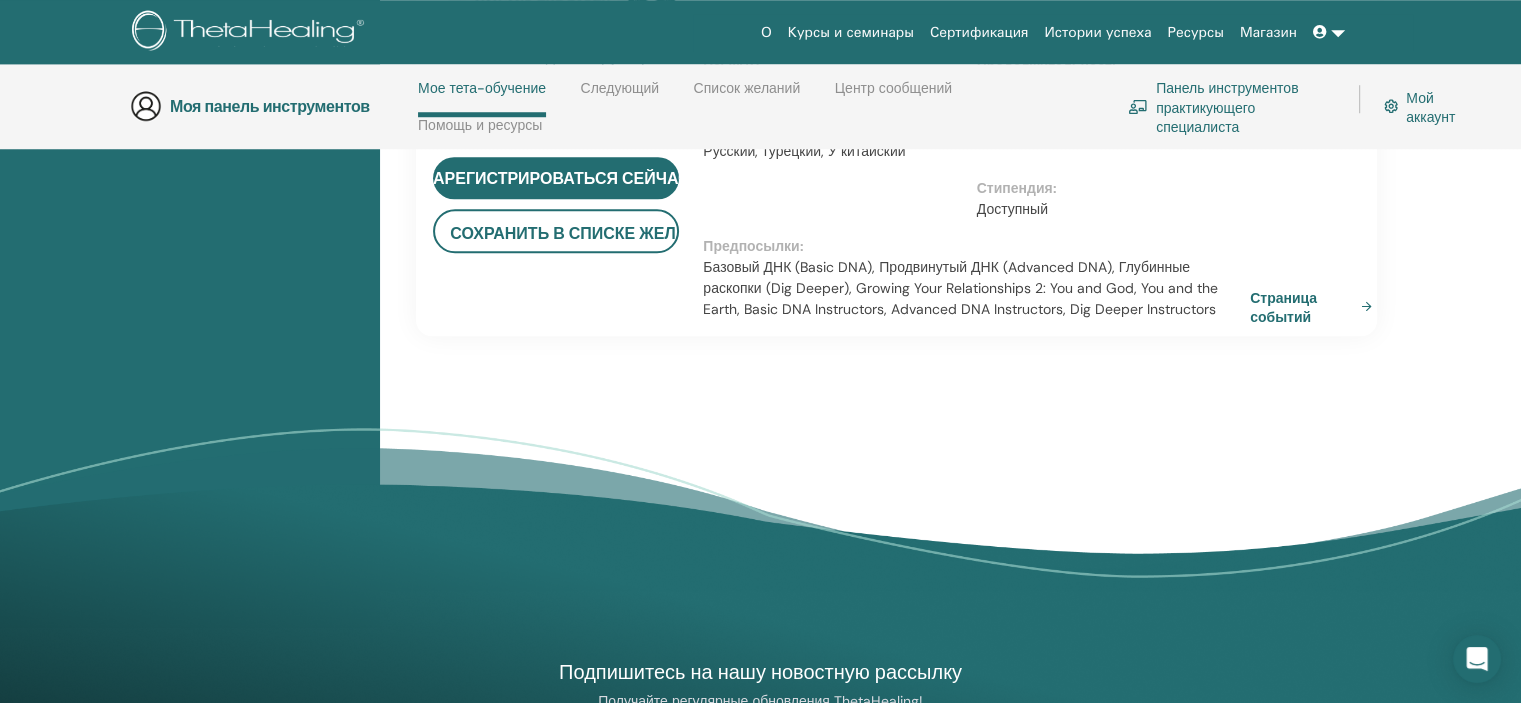 scroll, scrollTop: 1684, scrollLeft: 0, axis: vertical 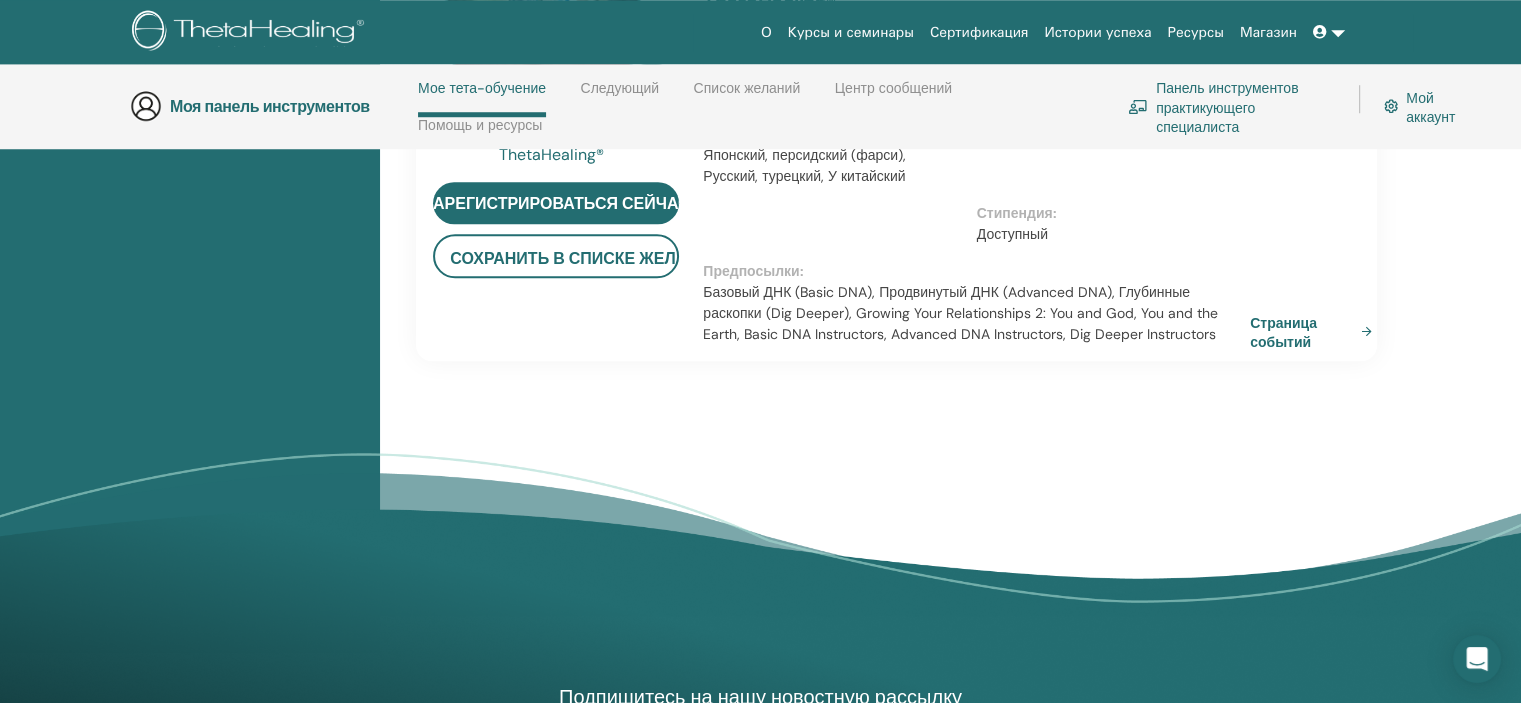 click on "Курсы и семинары" at bounding box center (851, 32) 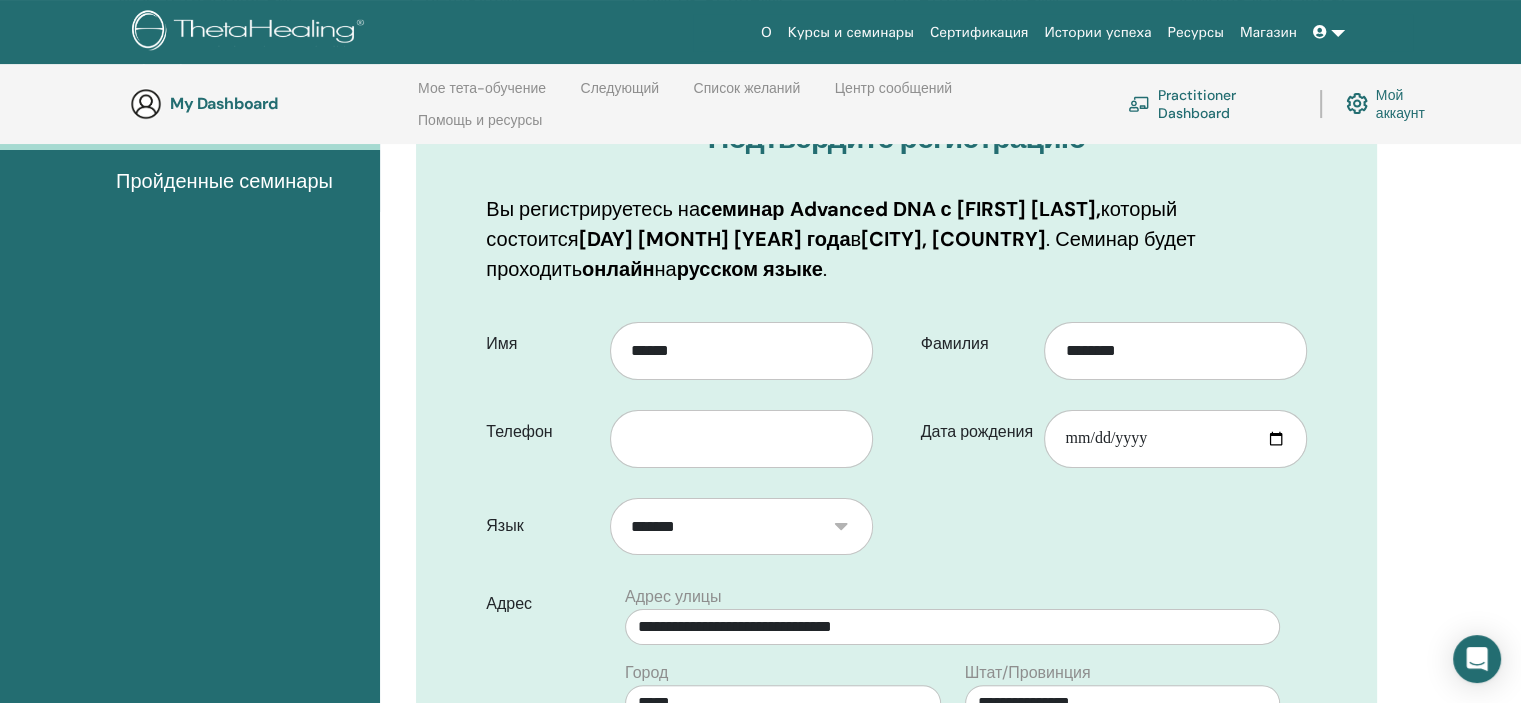 scroll, scrollTop: 280, scrollLeft: 0, axis: vertical 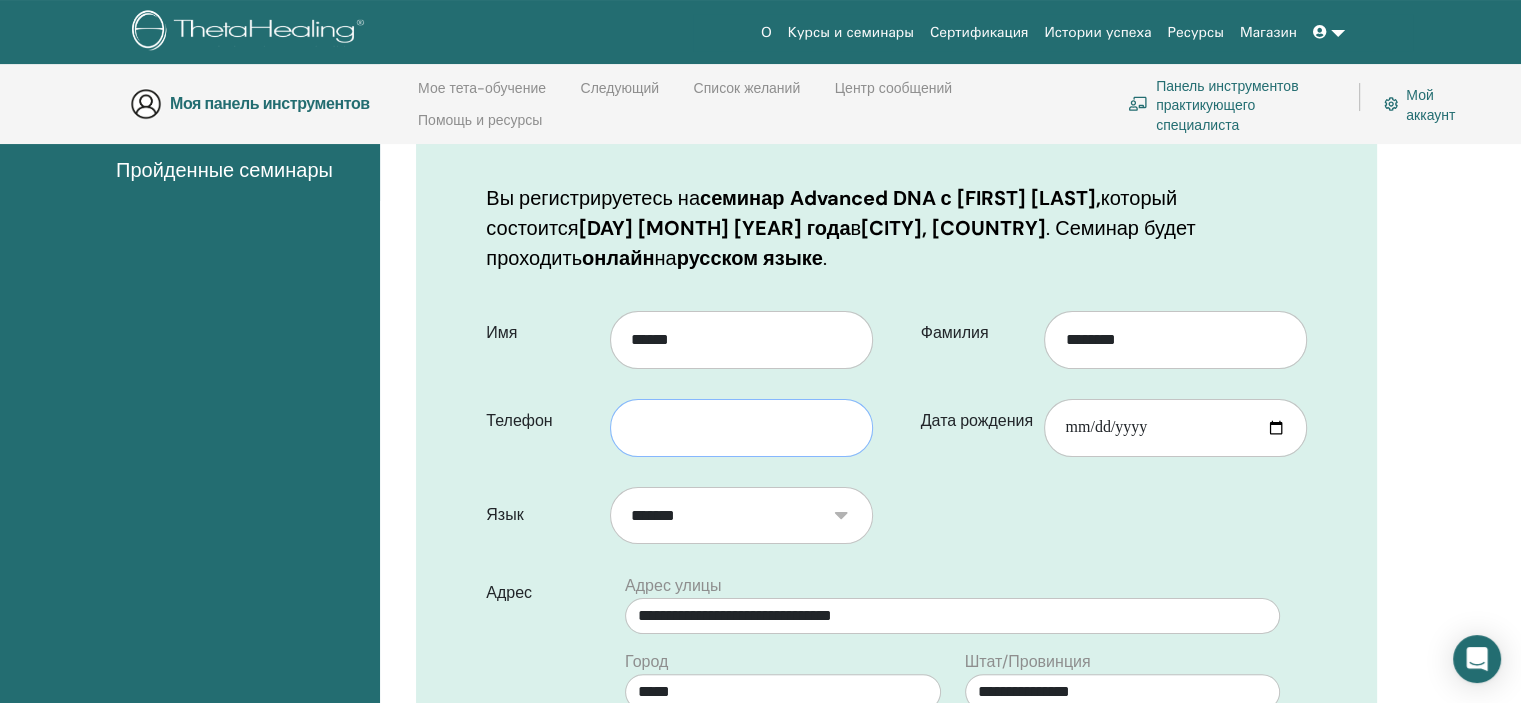 click at bounding box center (741, 428) 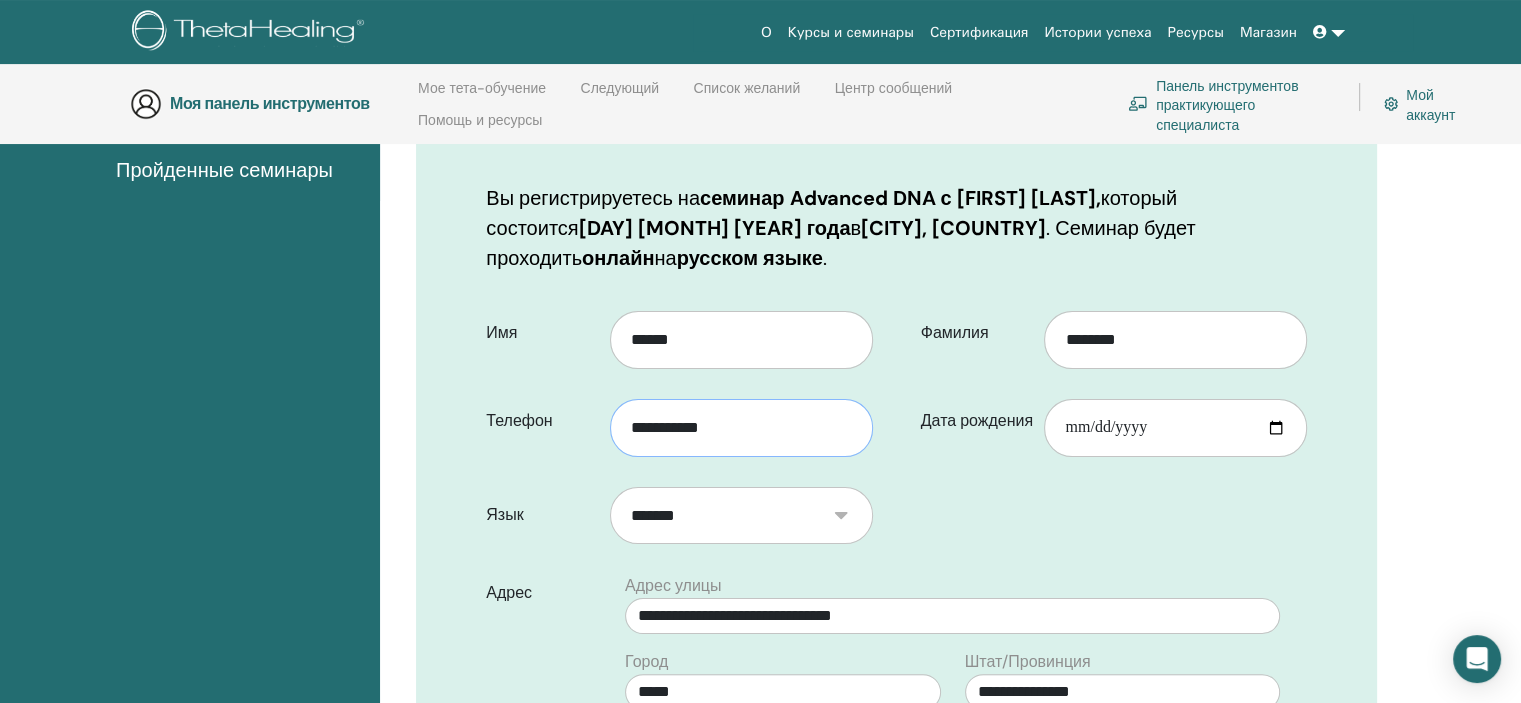 drag, startPoint x: 734, startPoint y: 427, endPoint x: 634, endPoint y: 420, distance: 100.2447 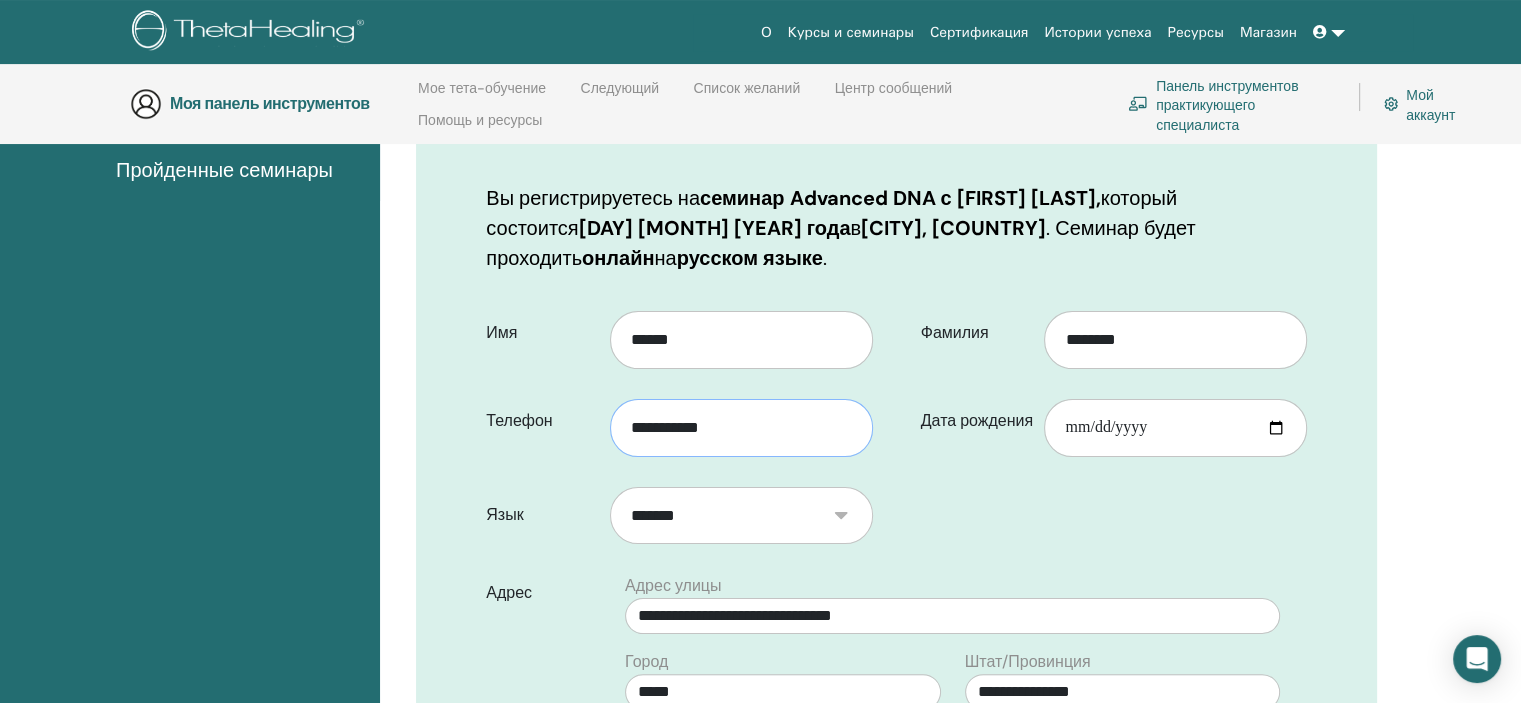 click on "**********" at bounding box center (741, 428) 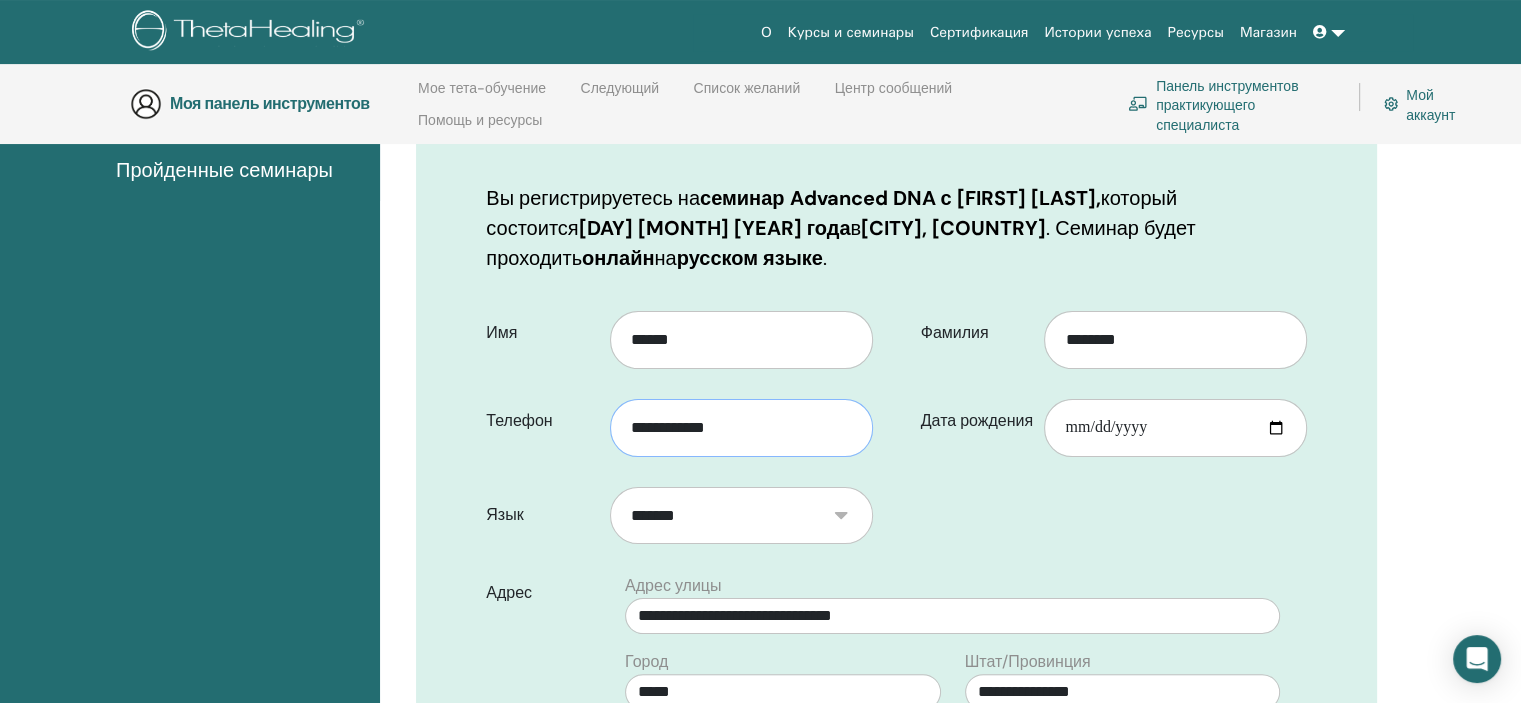 type on "**********" 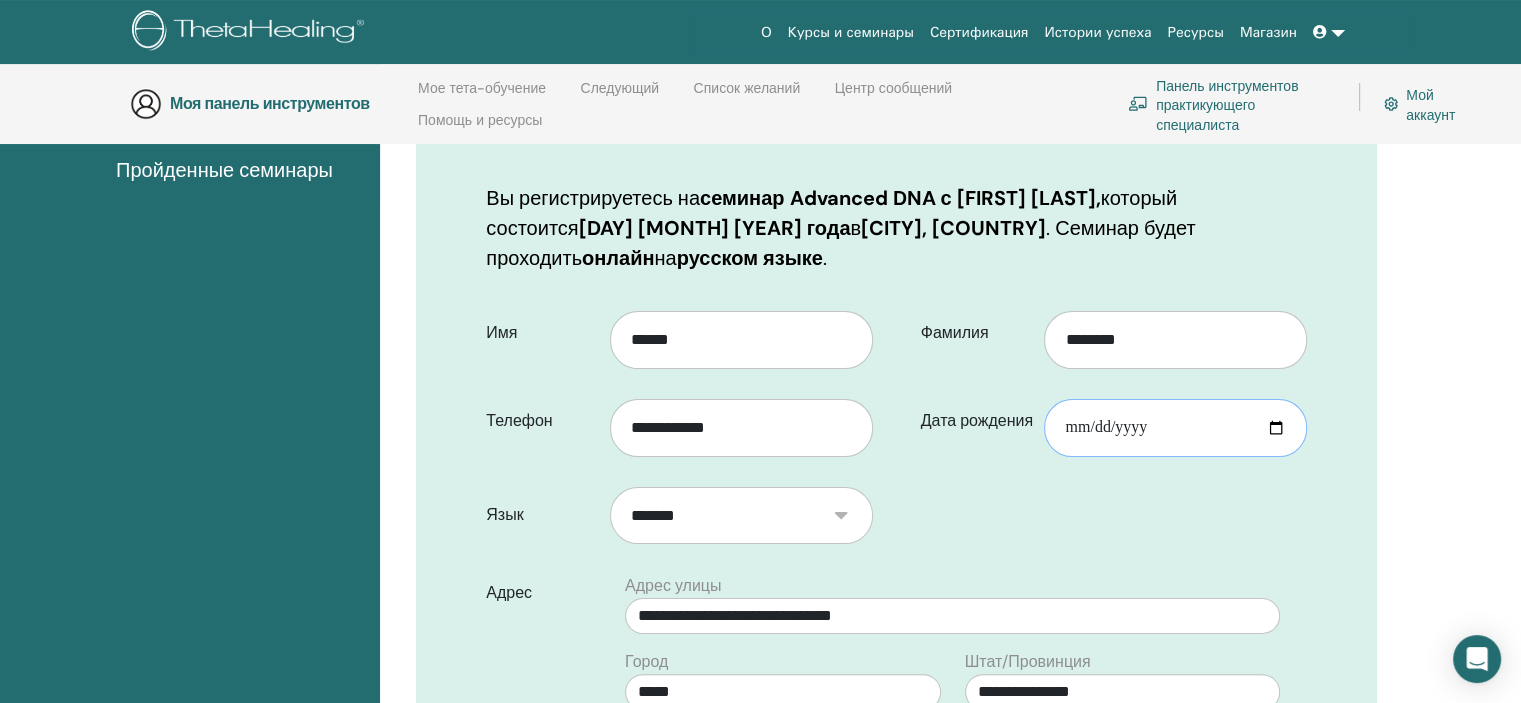 click on "Дата рождения" at bounding box center [1175, 428] 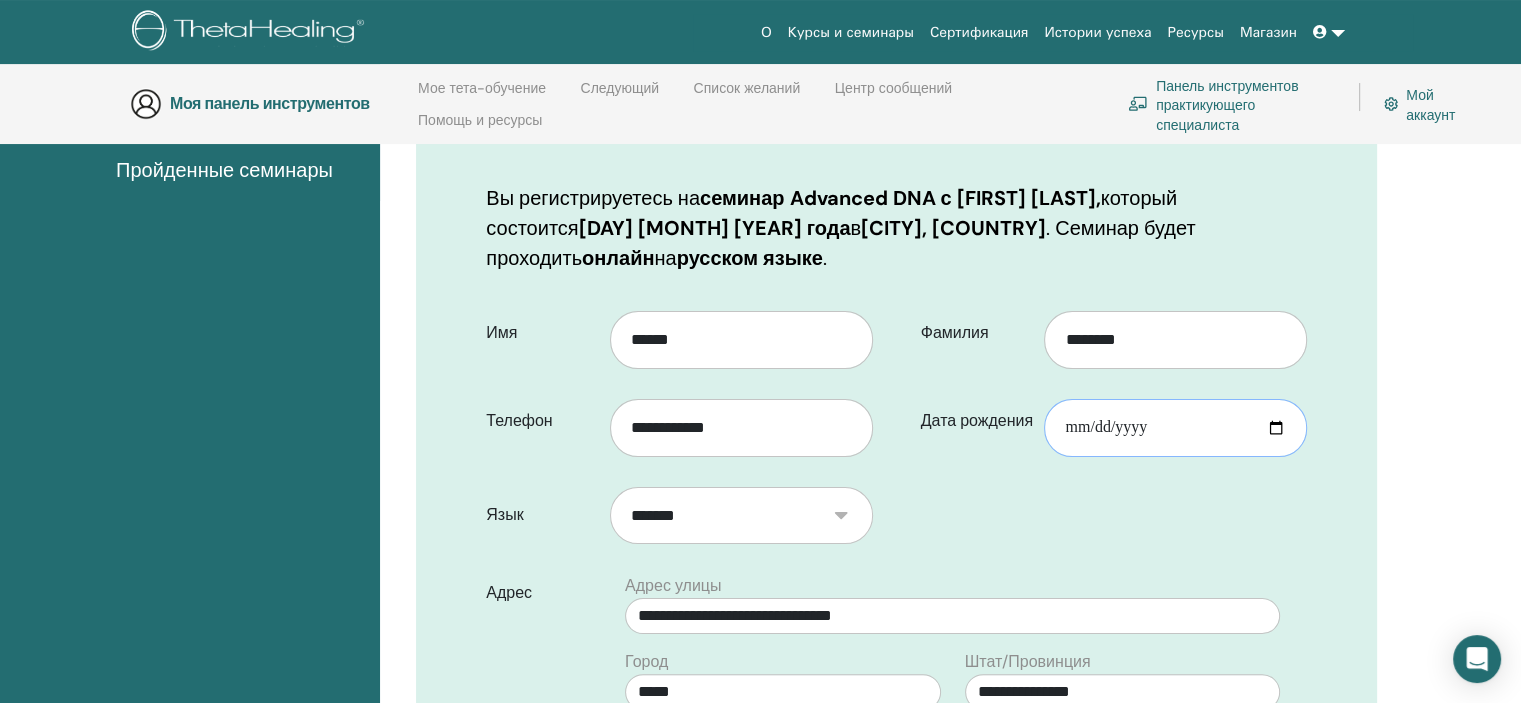 type on "**********" 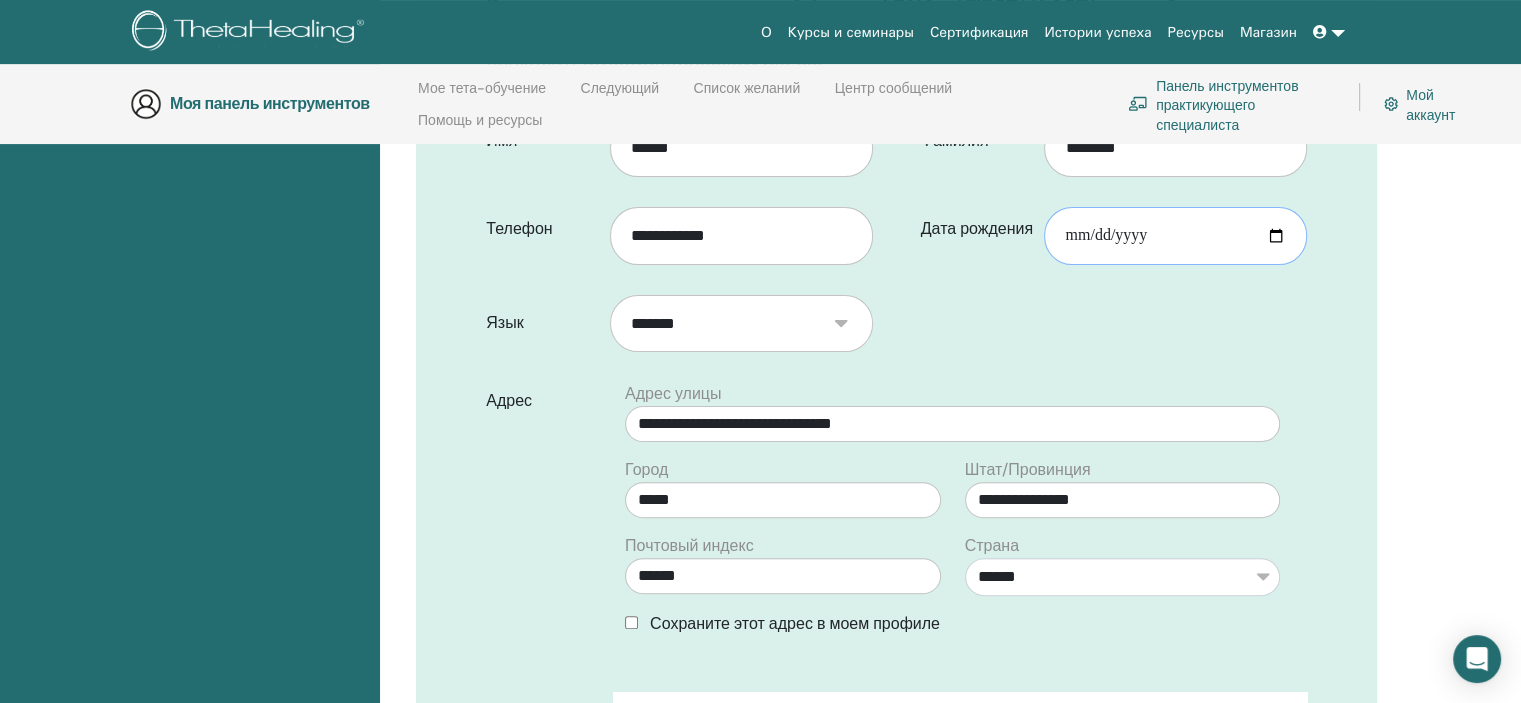 scroll, scrollTop: 480, scrollLeft: 0, axis: vertical 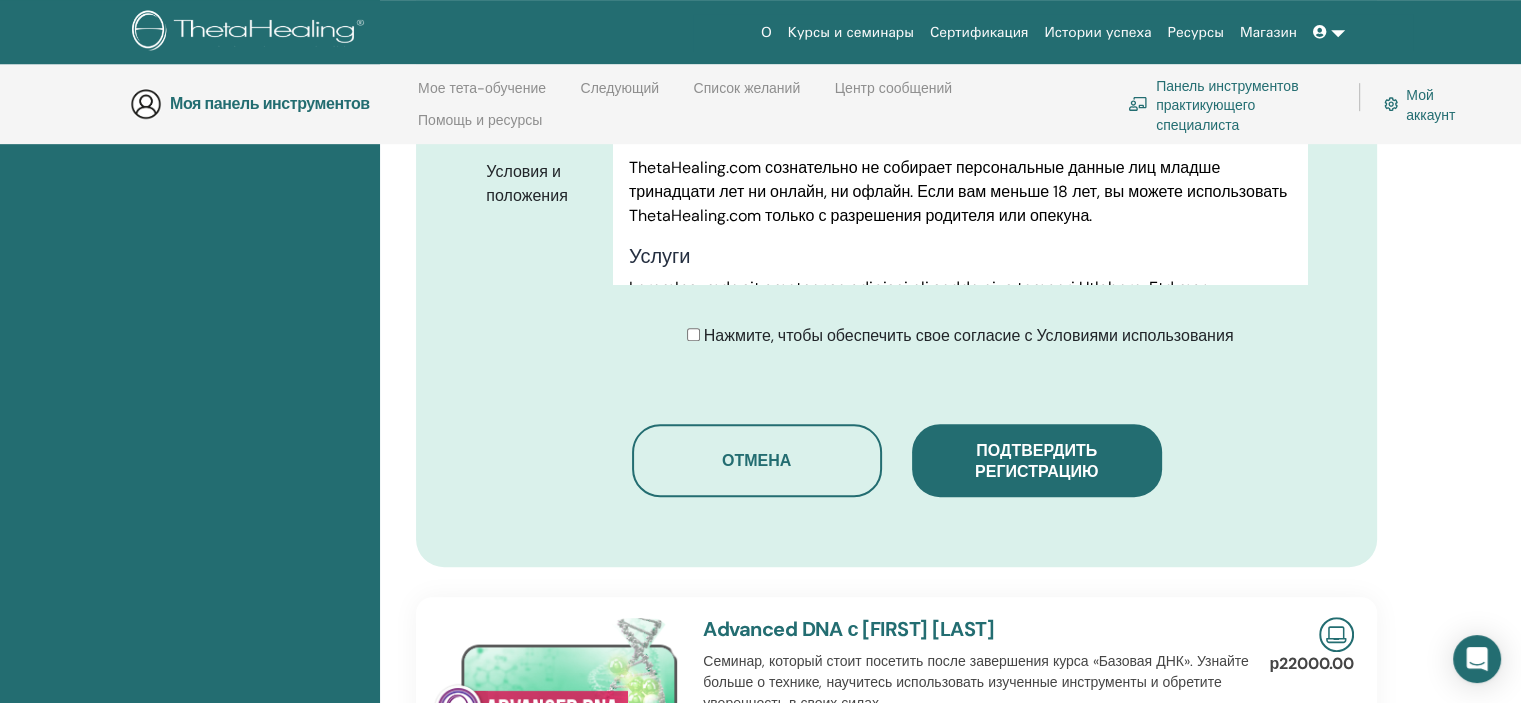 click on "Подтвердить регистрацию" at bounding box center (1036, 461) 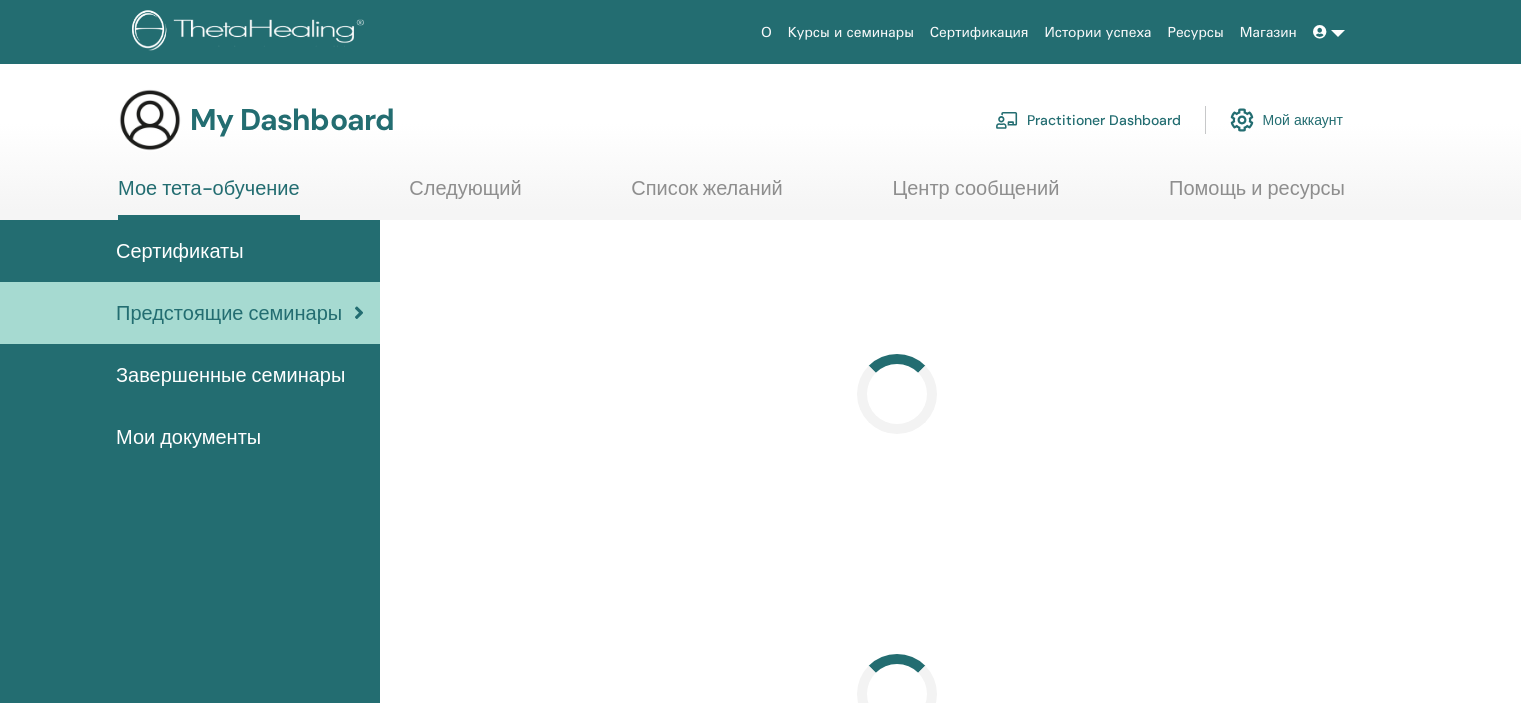 scroll, scrollTop: 0, scrollLeft: 0, axis: both 